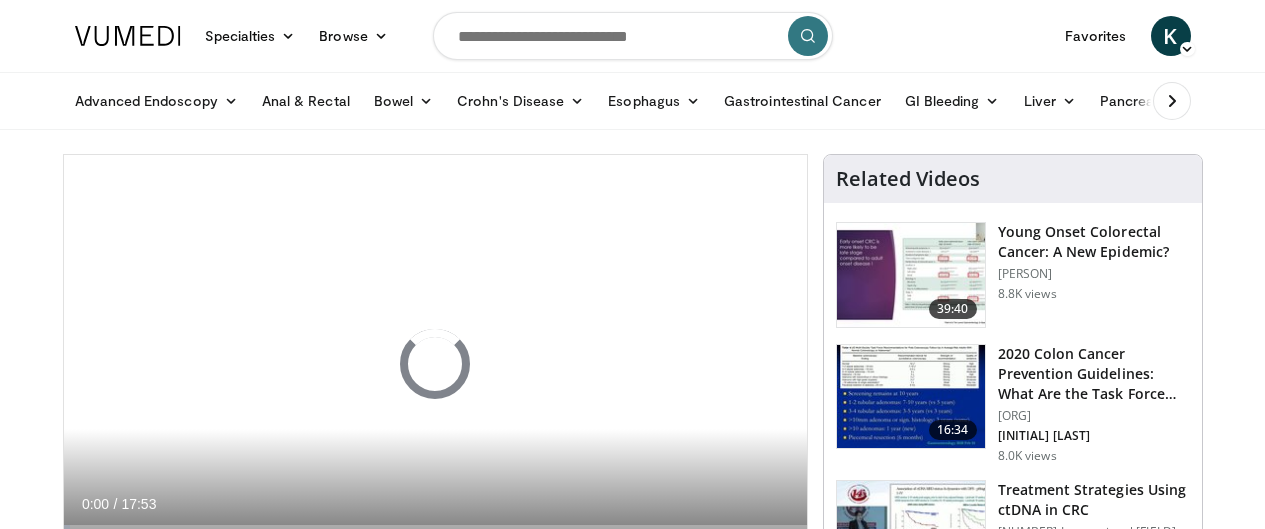 scroll, scrollTop: 0, scrollLeft: 0, axis: both 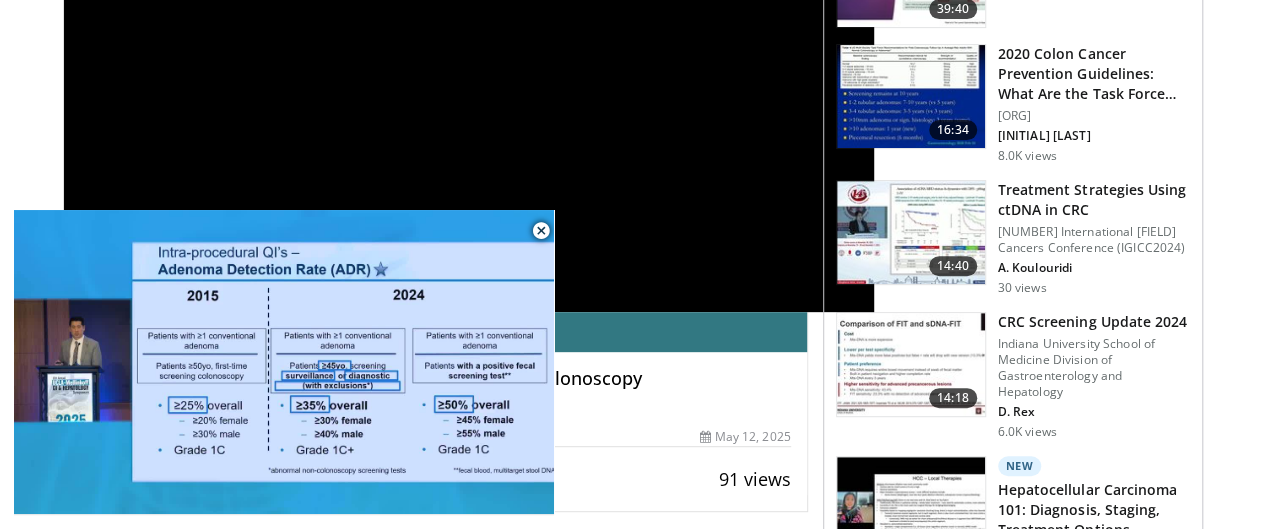 click on "**********" at bounding box center (469, 83) 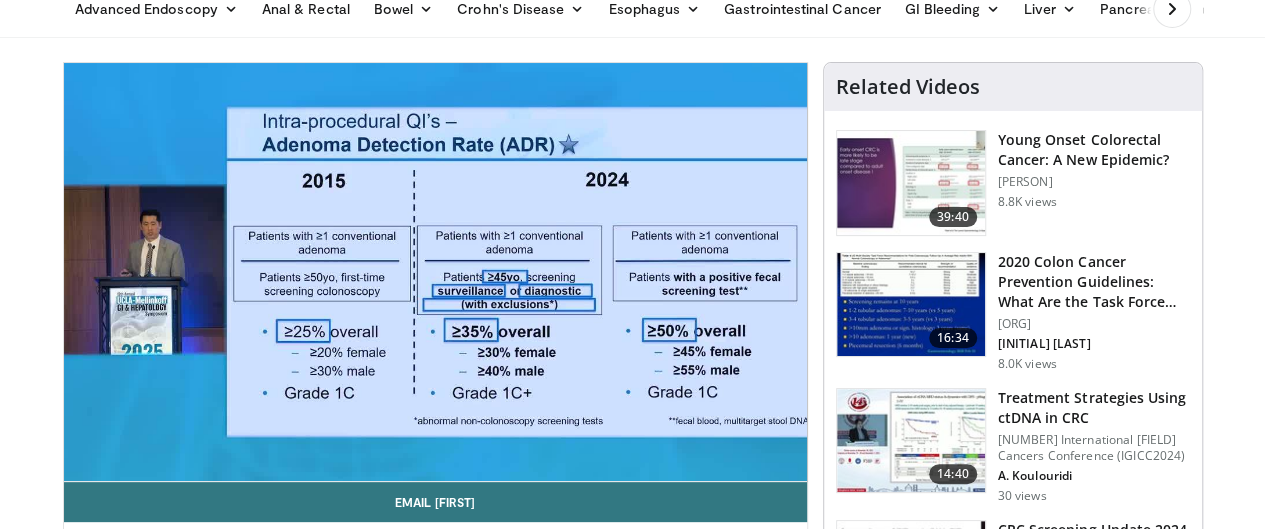scroll, scrollTop: 0, scrollLeft: 0, axis: both 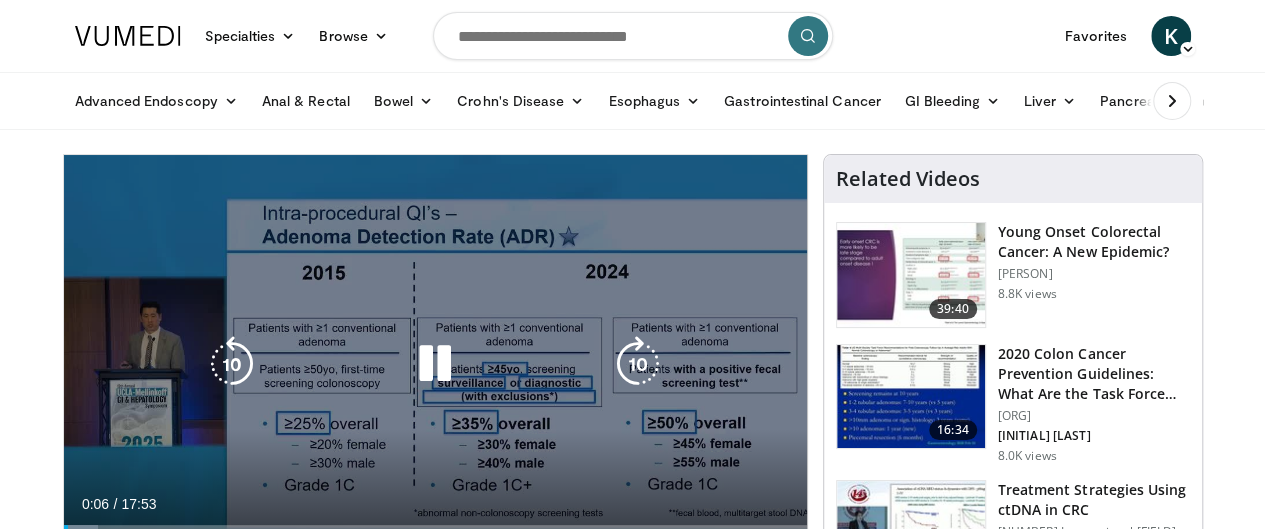 click on "10 seconds
Tap to unmute" at bounding box center [435, 364] 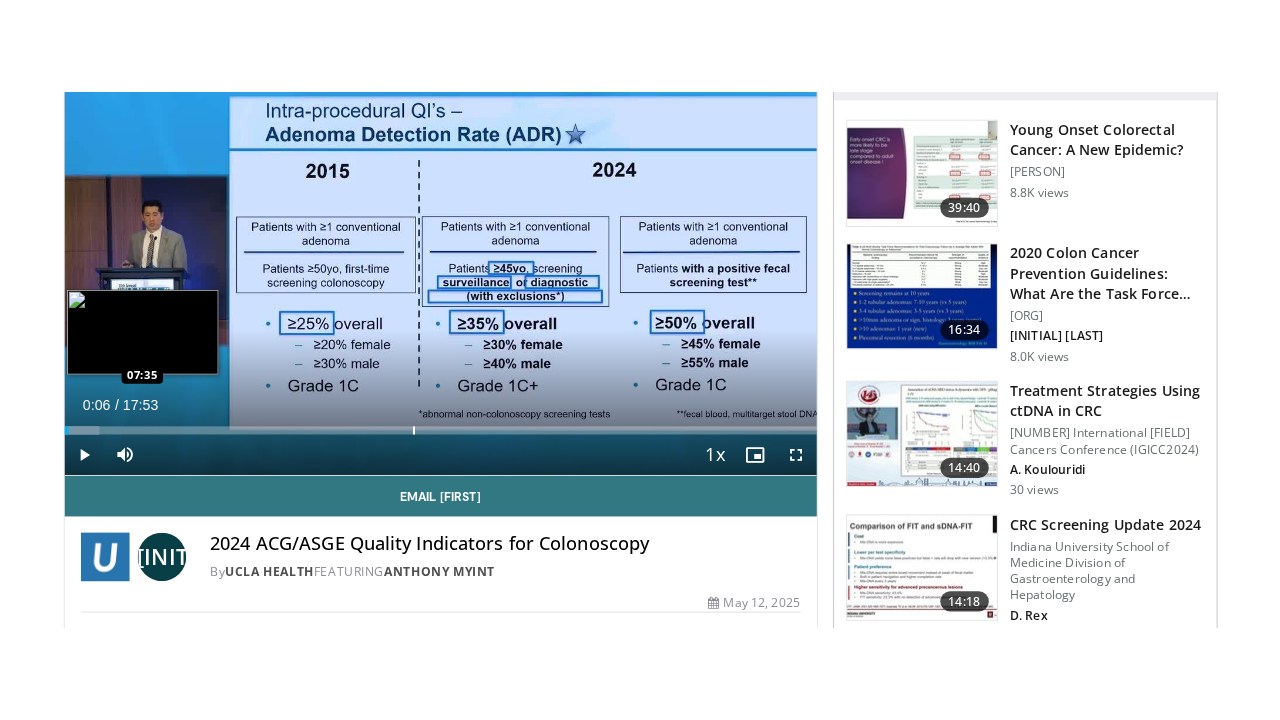 scroll, scrollTop: 200, scrollLeft: 0, axis: vertical 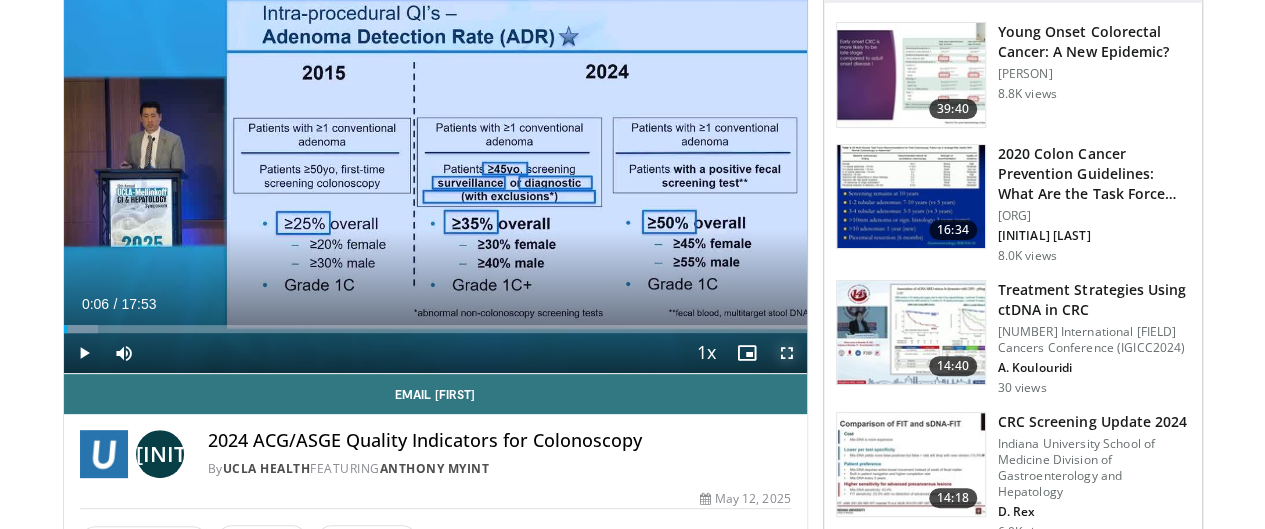 click at bounding box center [787, 353] 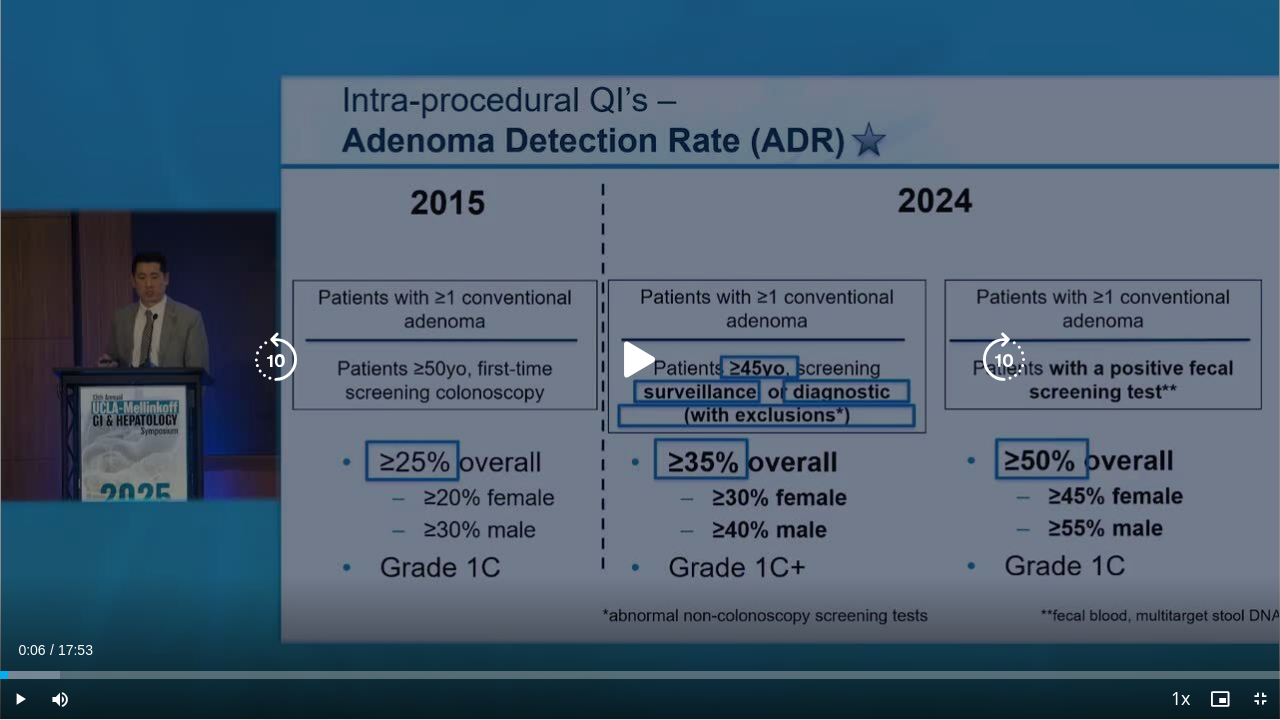 click at bounding box center [640, 360] 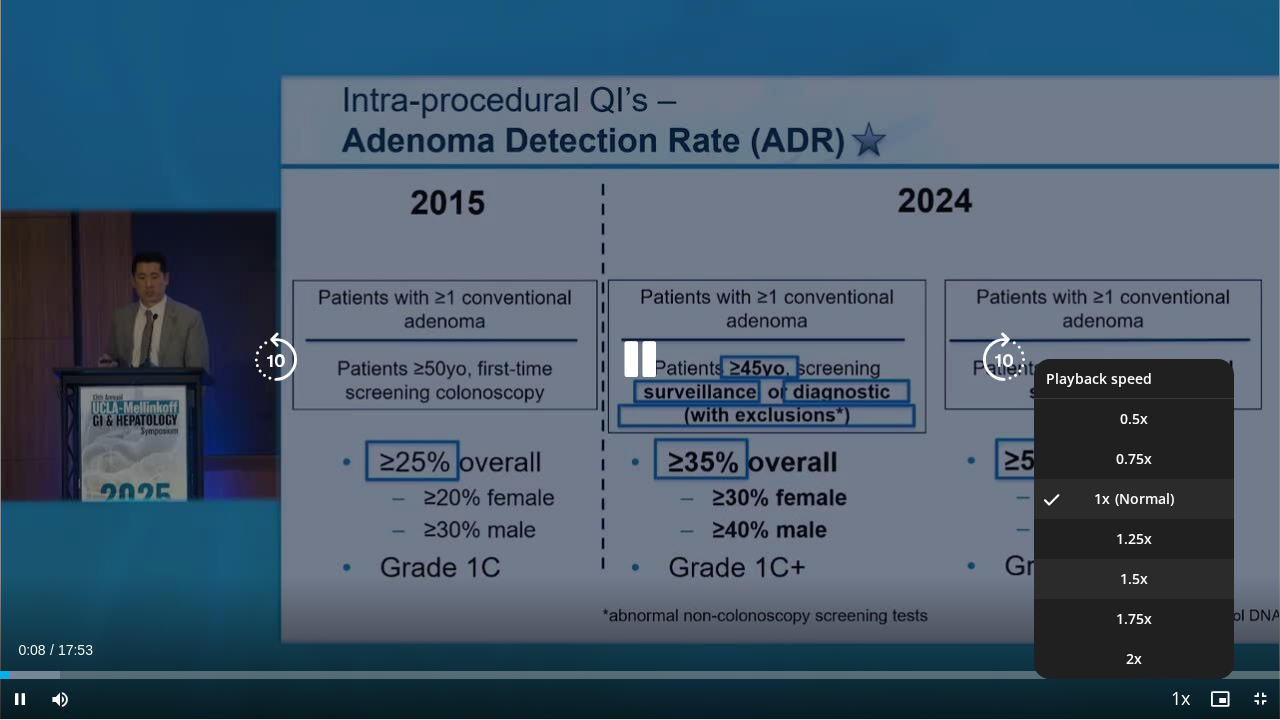click on "1.5x" at bounding box center (1134, 579) 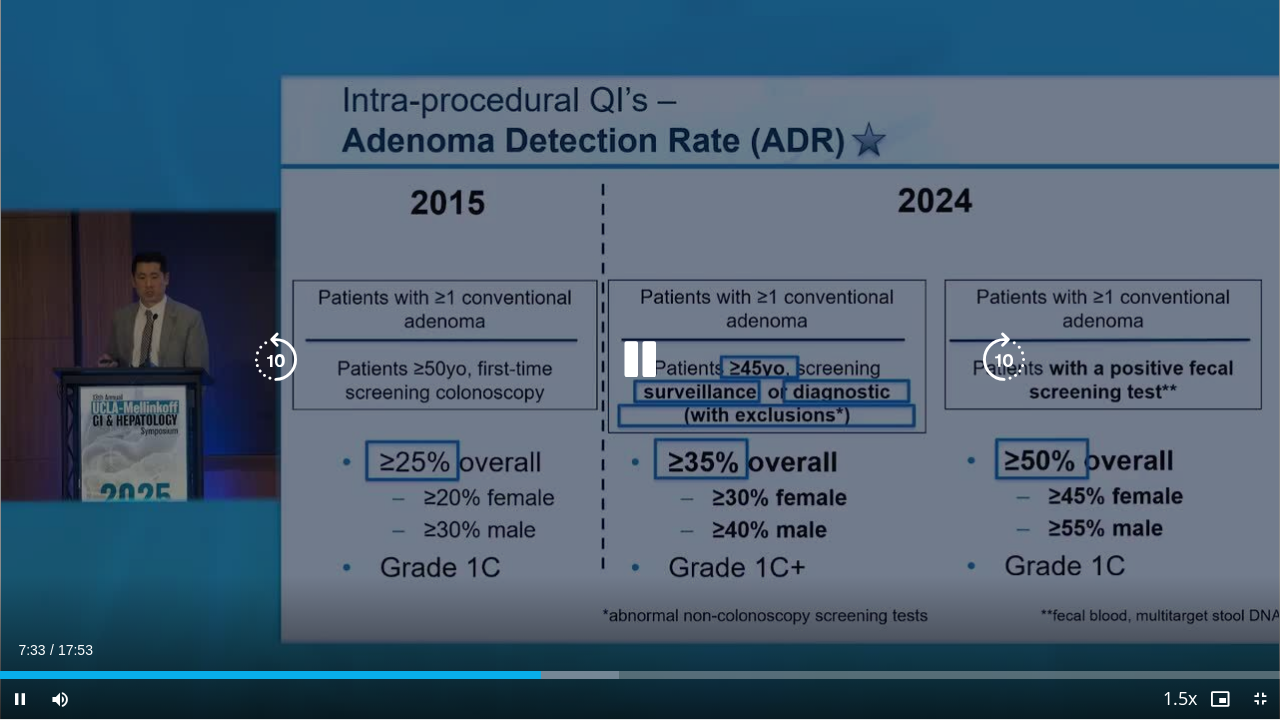 click on "10 seconds
Tap to unmute" at bounding box center [640, 359] 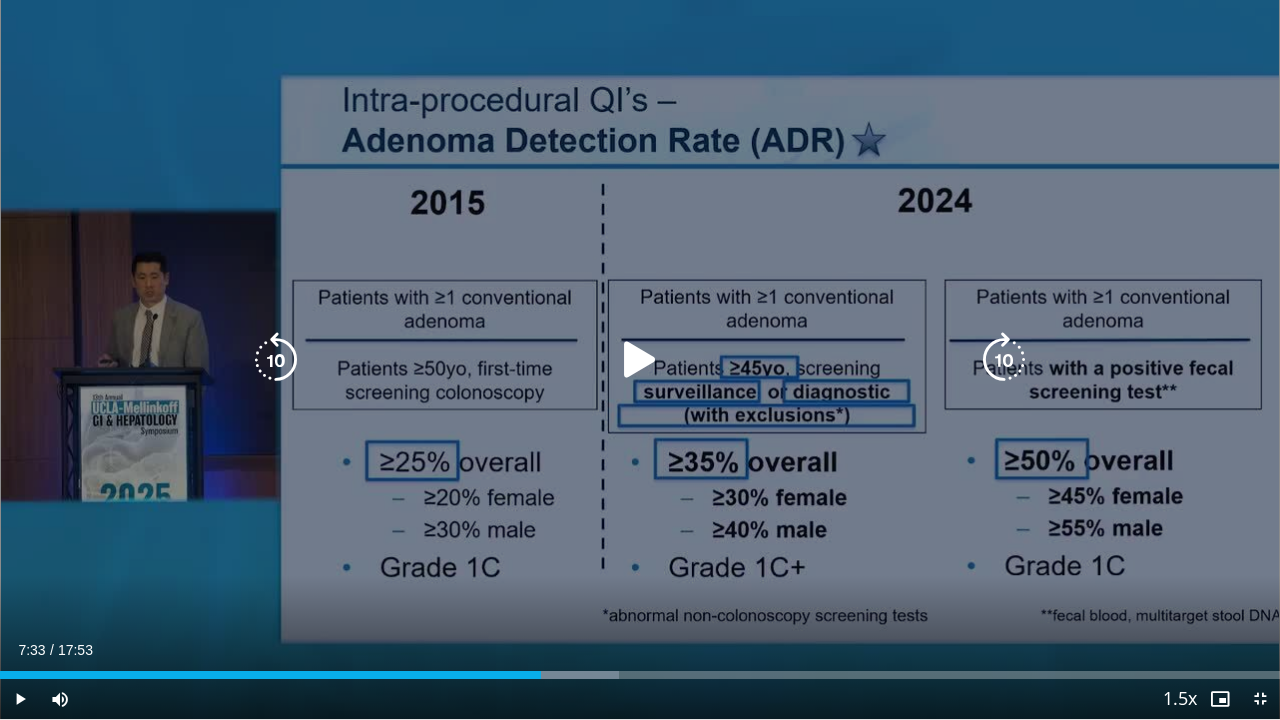 click at bounding box center [640, 360] 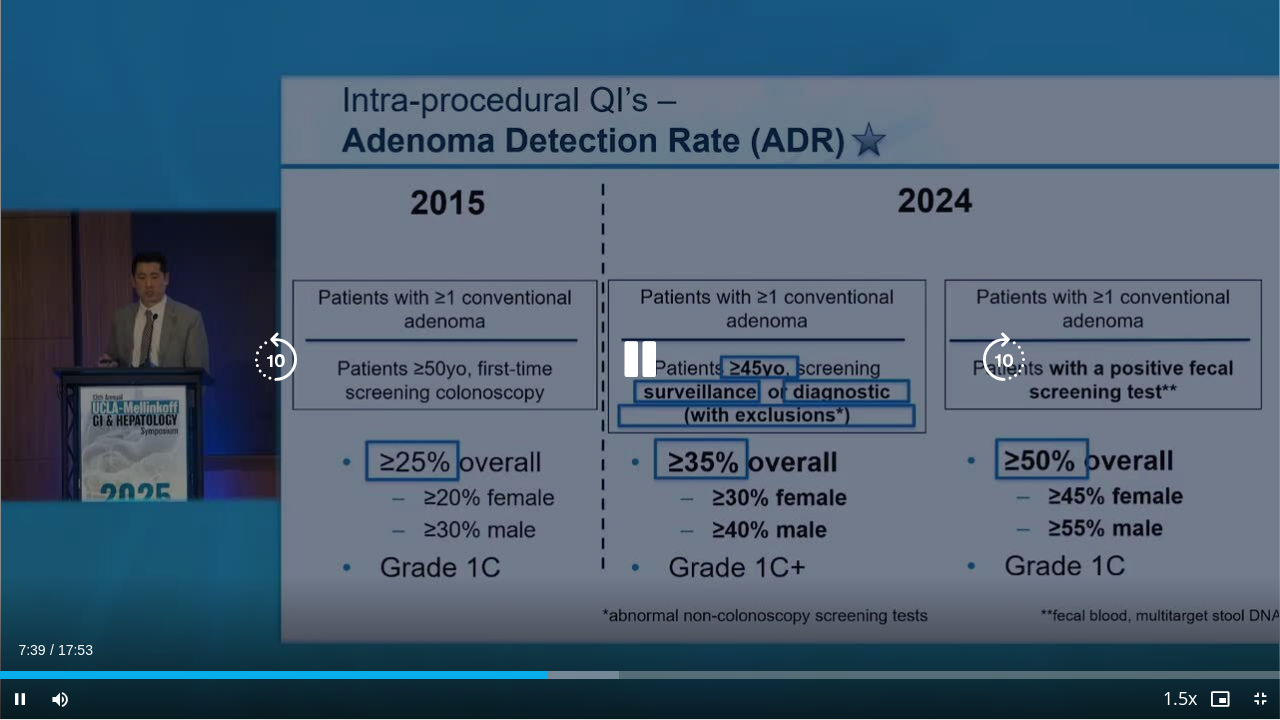 click at bounding box center (640, 360) 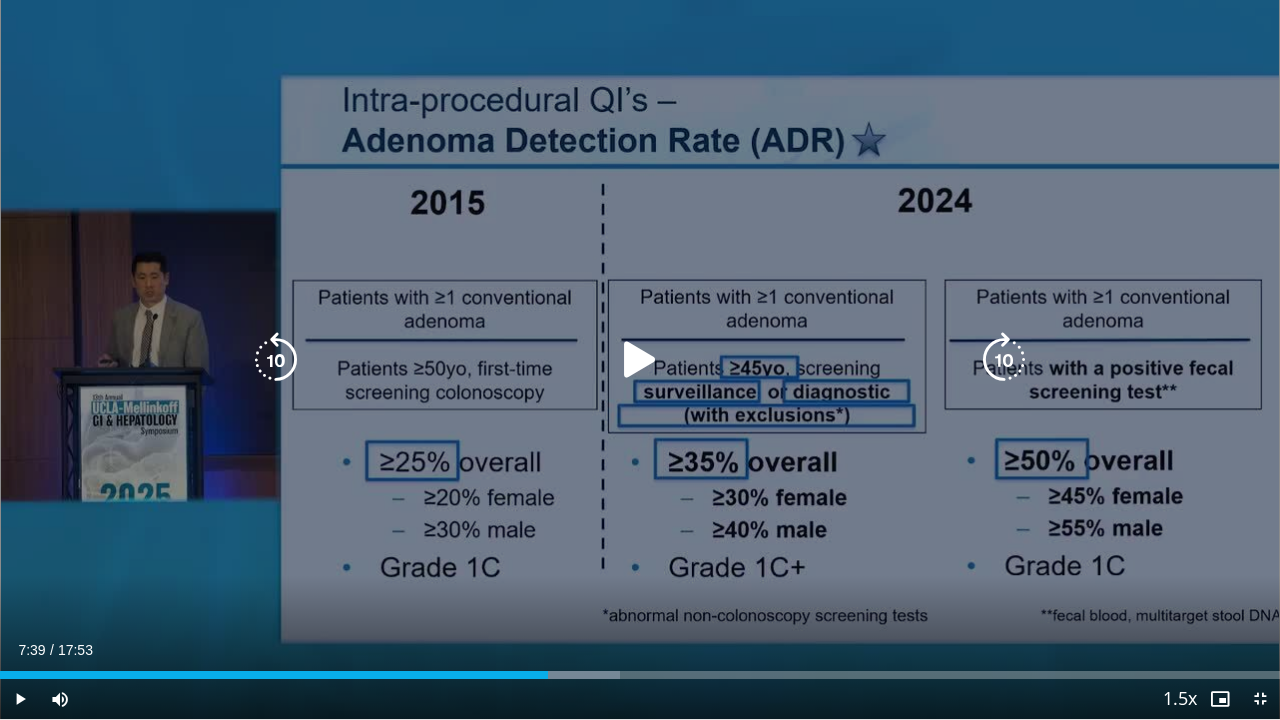 click at bounding box center [640, 360] 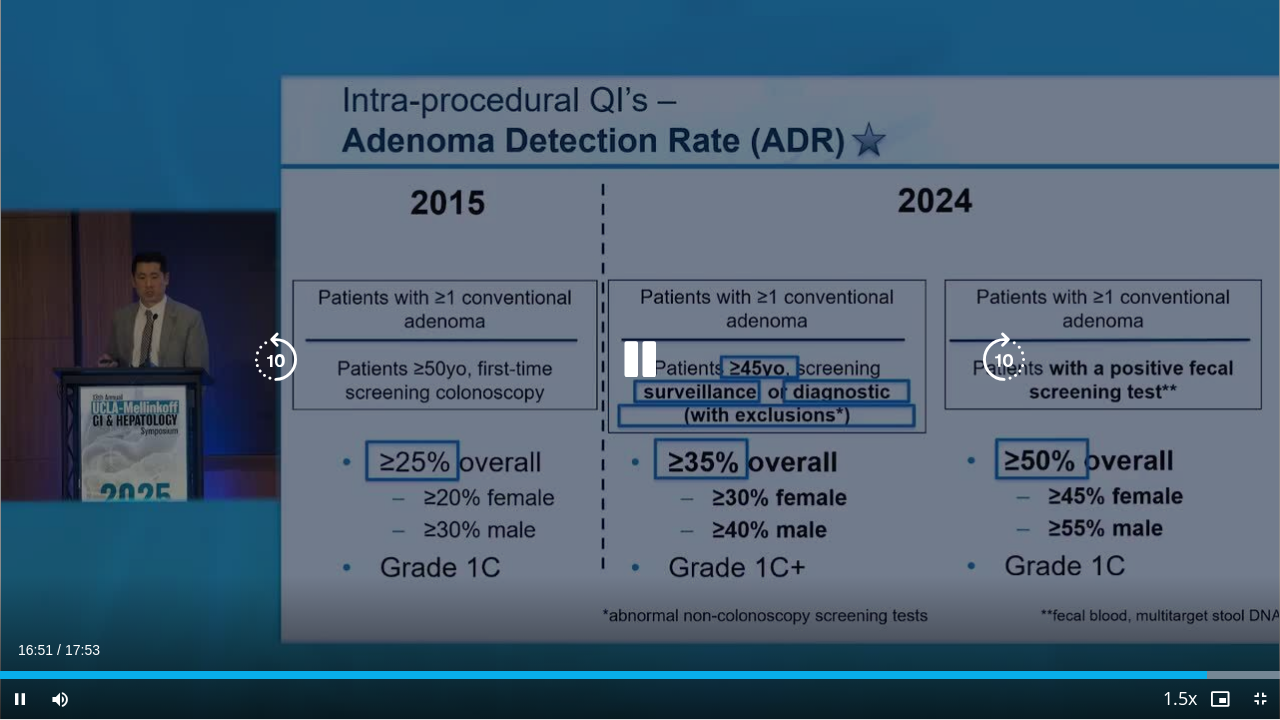 click at bounding box center [640, 360] 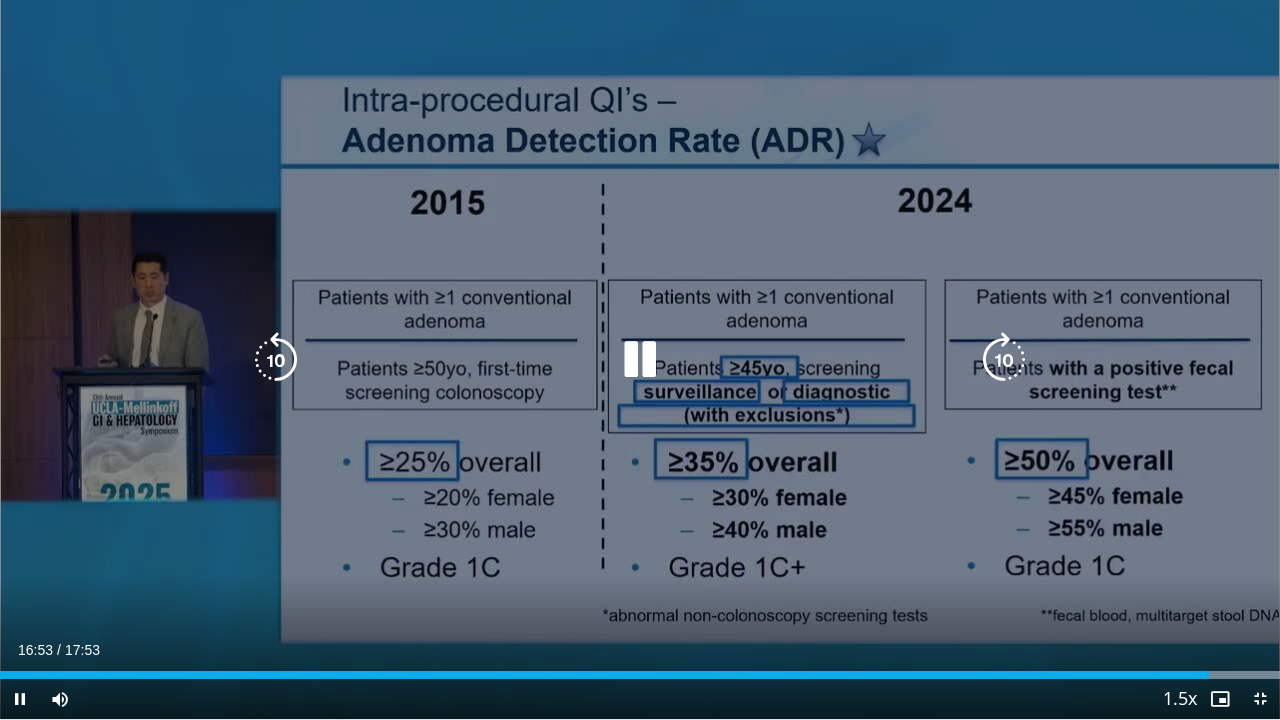 click at bounding box center (640, 360) 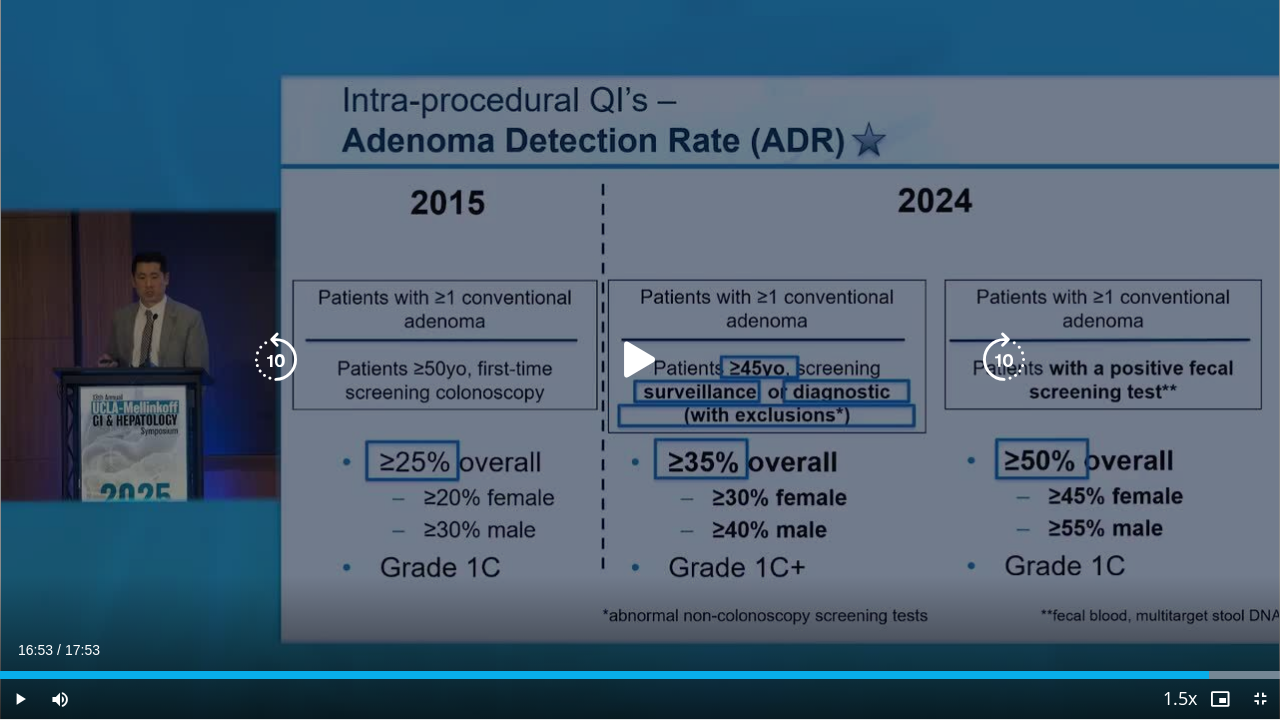 click at bounding box center (640, 360) 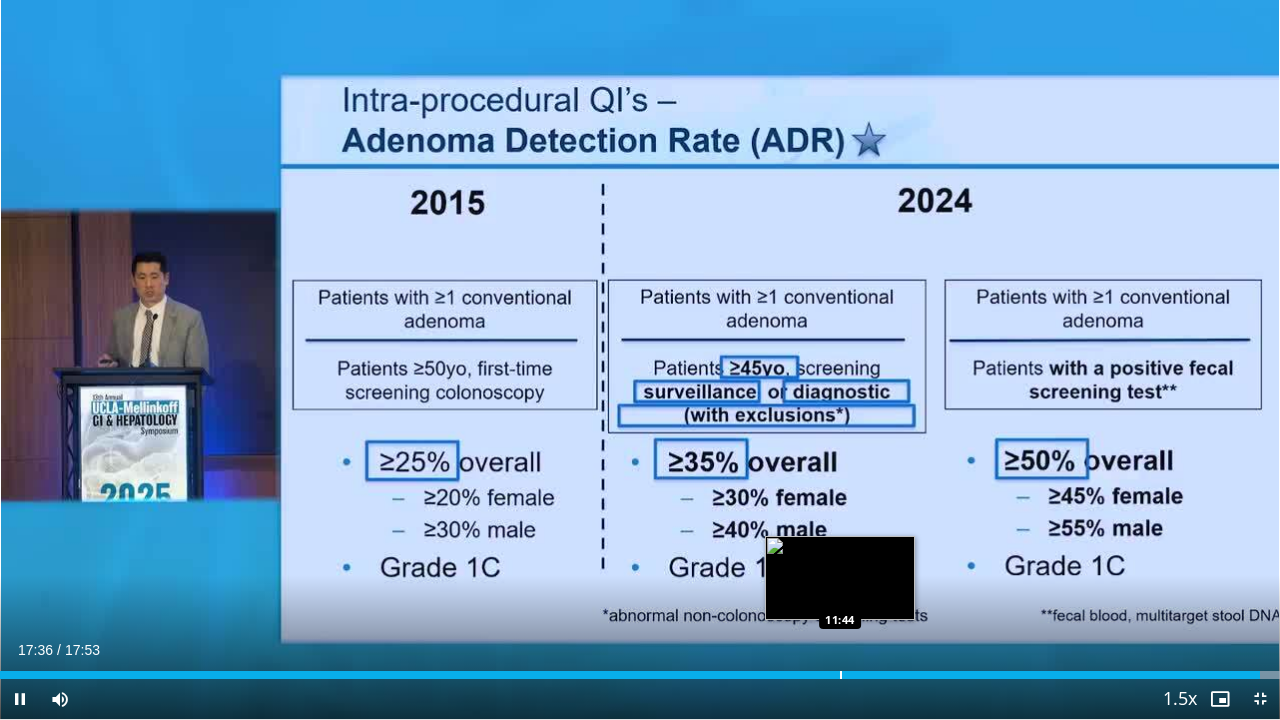 click at bounding box center [841, 675] 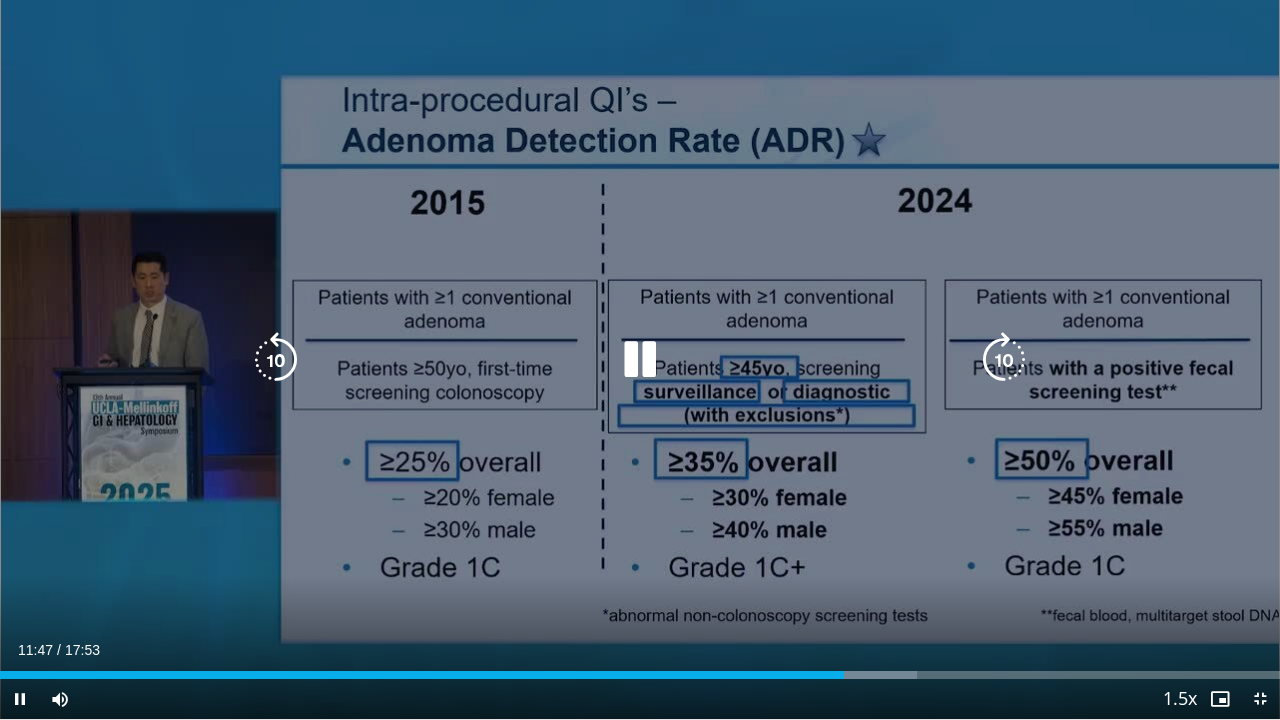 click at bounding box center (1004, 360) 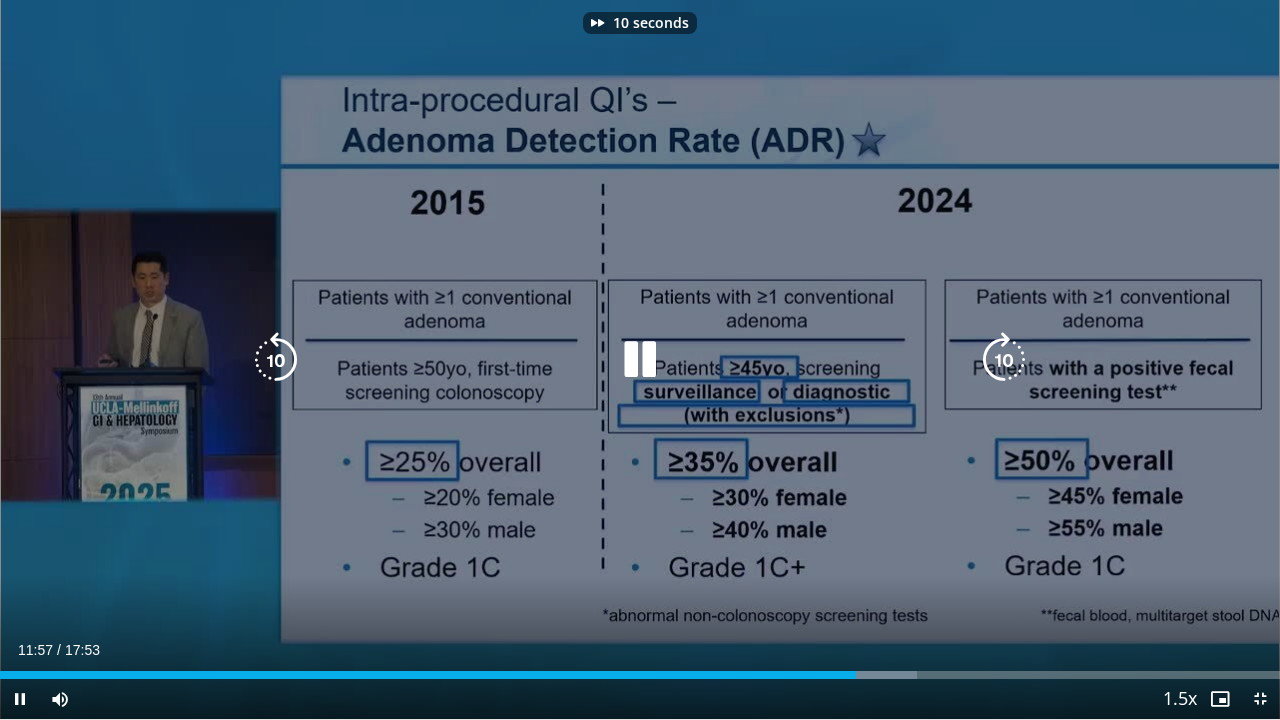 click at bounding box center (1004, 360) 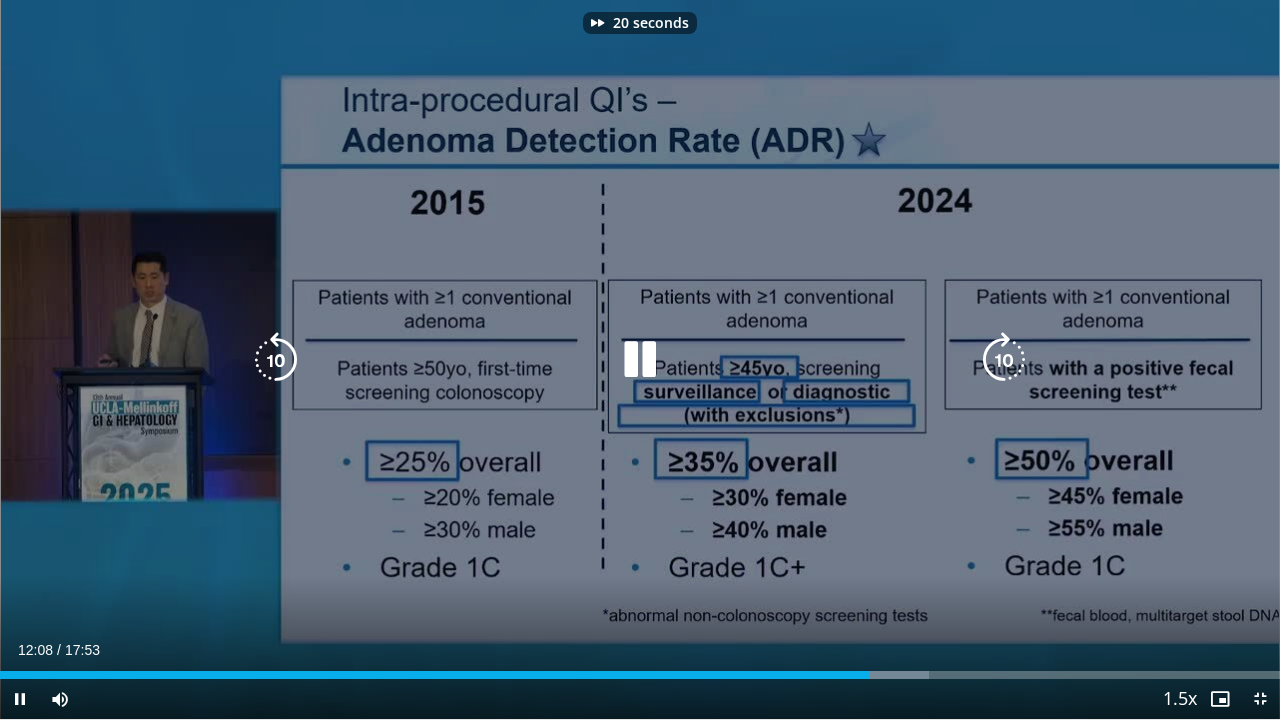click at bounding box center (1004, 360) 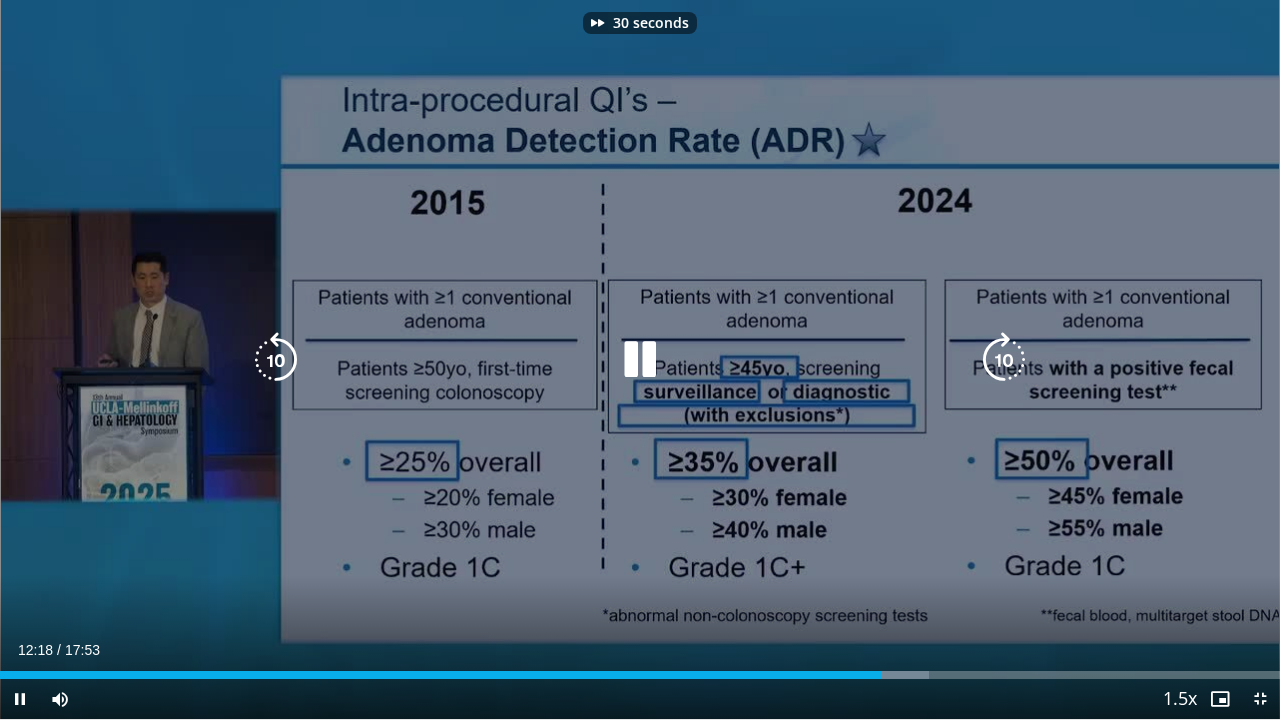 click at bounding box center [1004, 360] 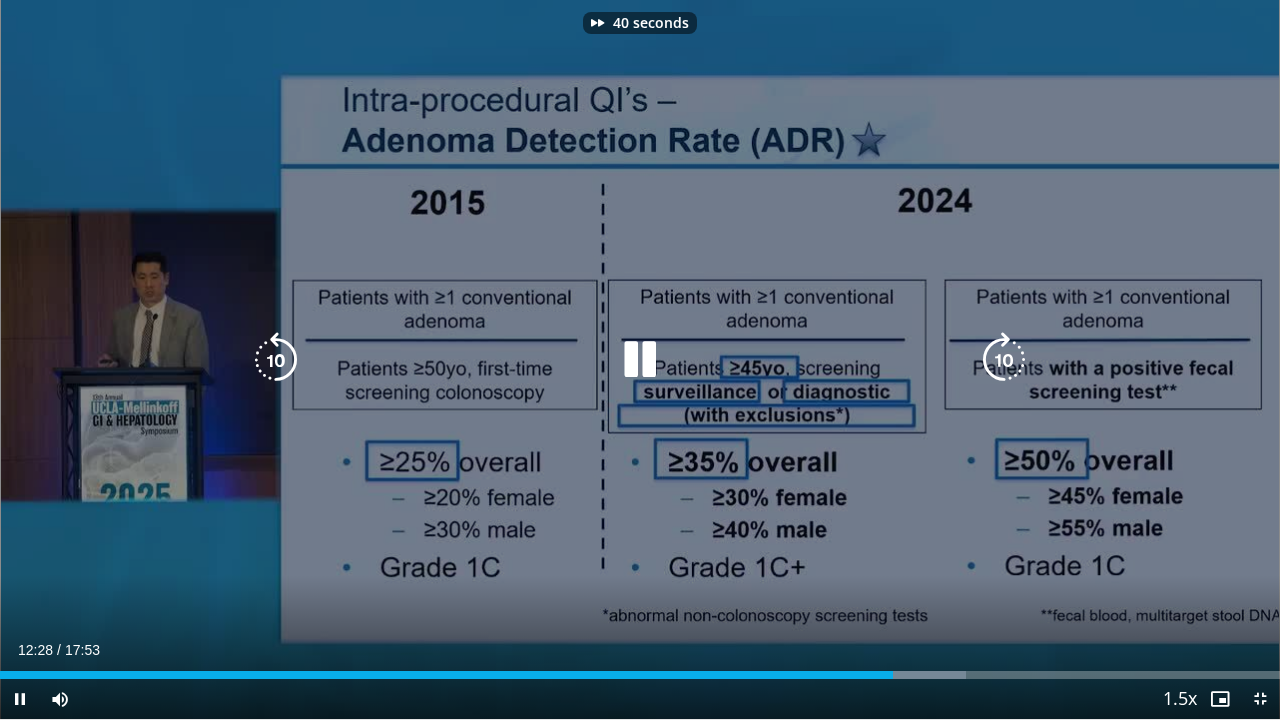 click at bounding box center [1004, 360] 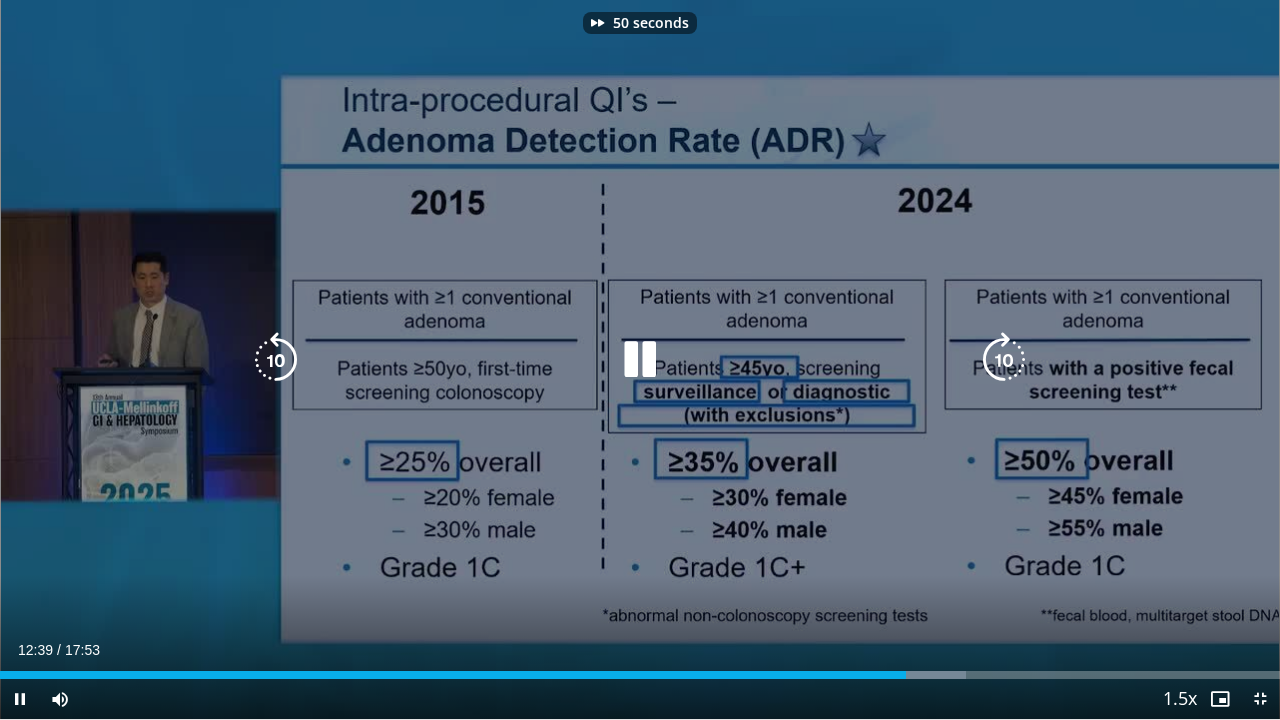 click at bounding box center [1004, 360] 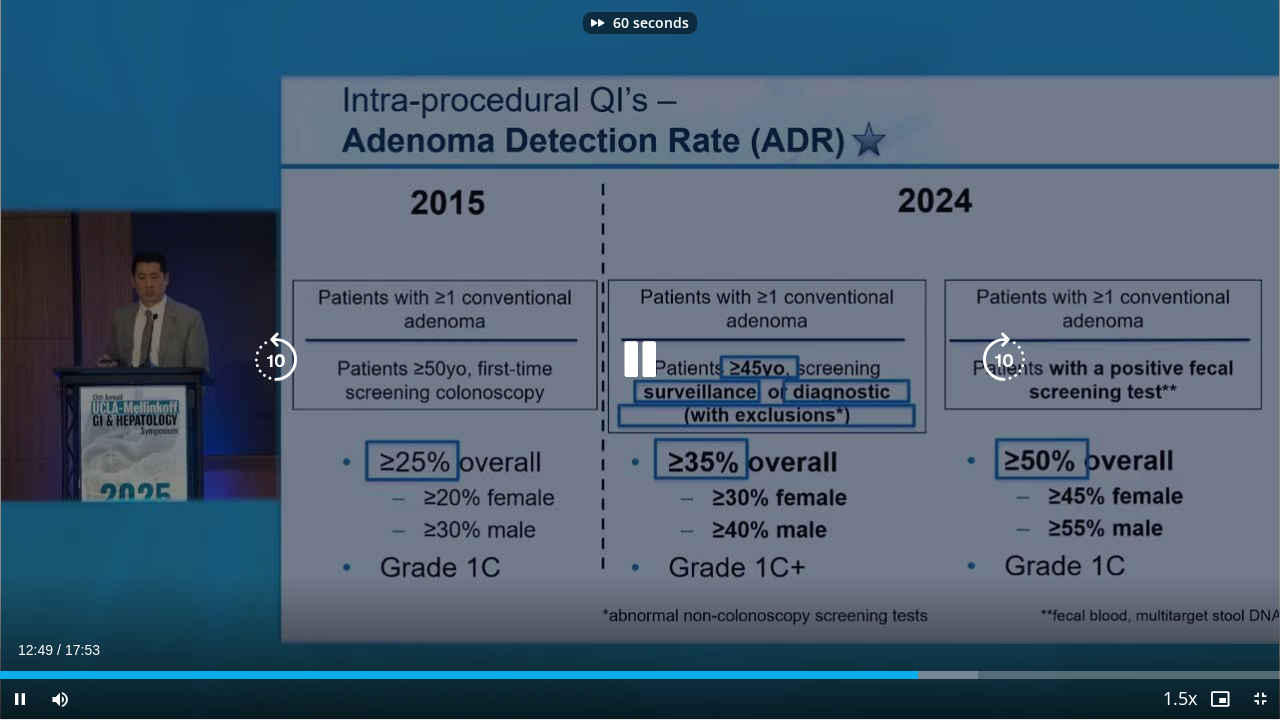 click at bounding box center (1004, 360) 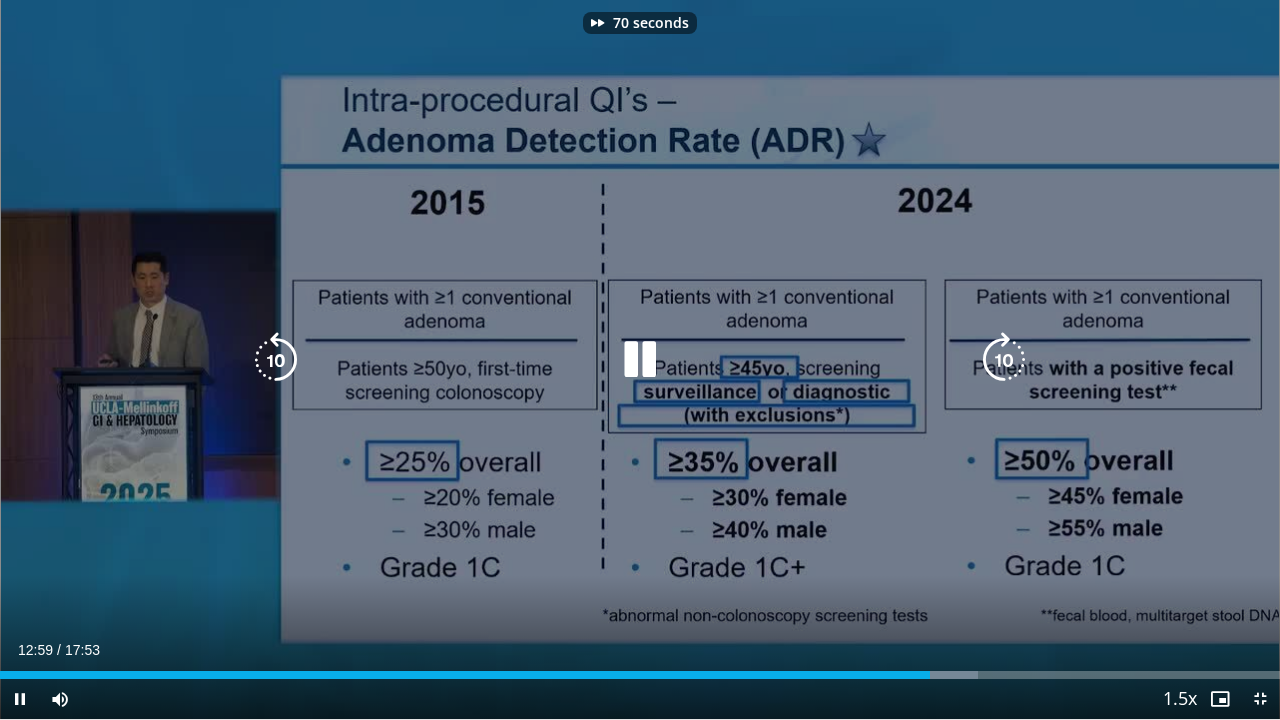 click at bounding box center [1004, 360] 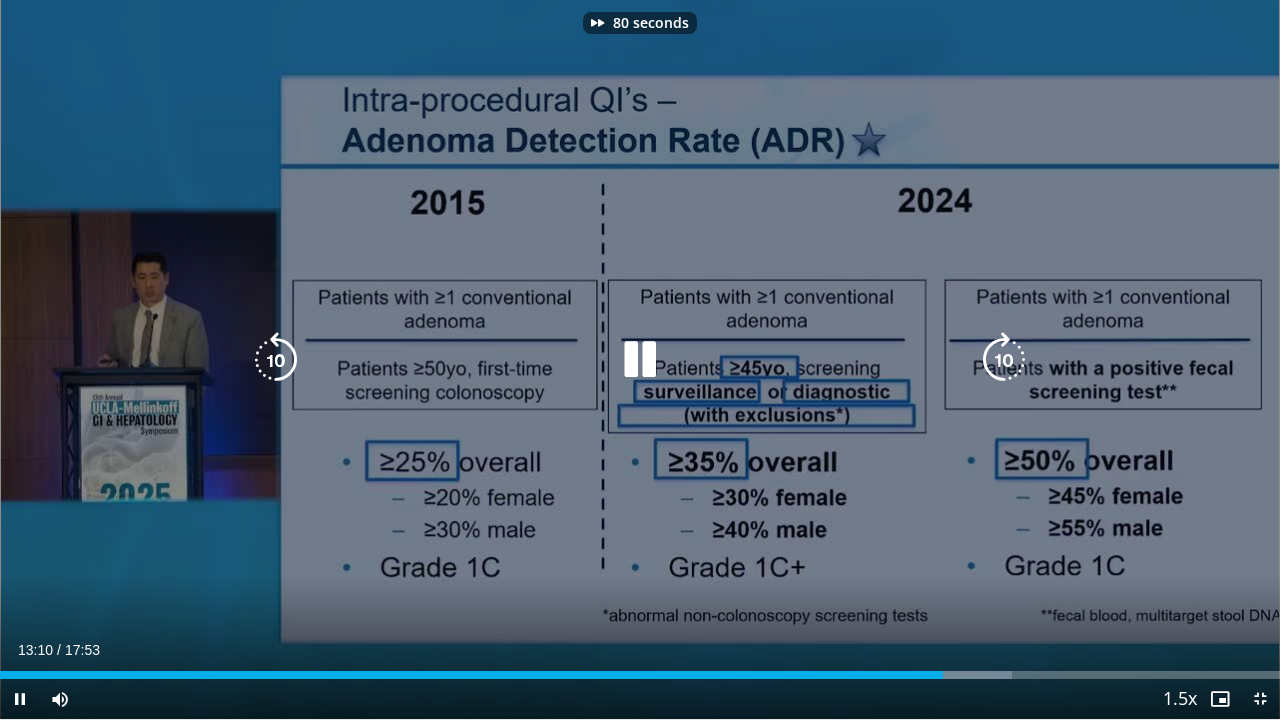 click at bounding box center [1004, 360] 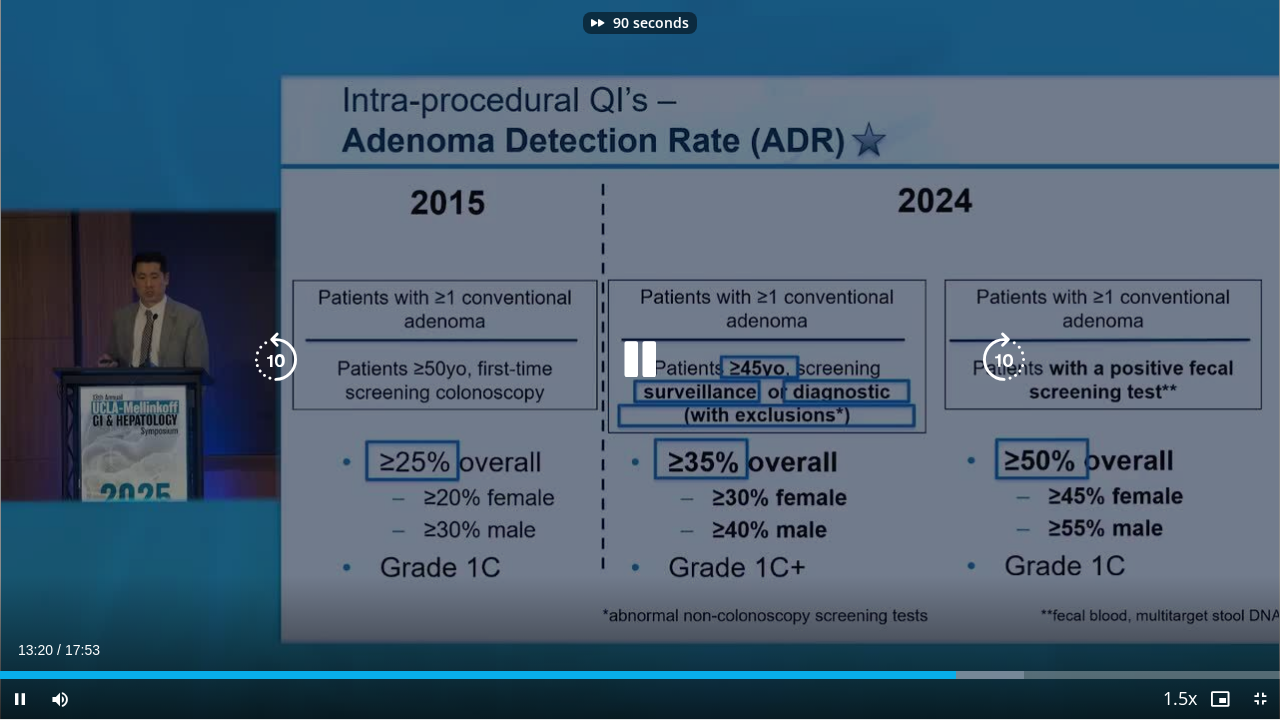 click at bounding box center [1004, 360] 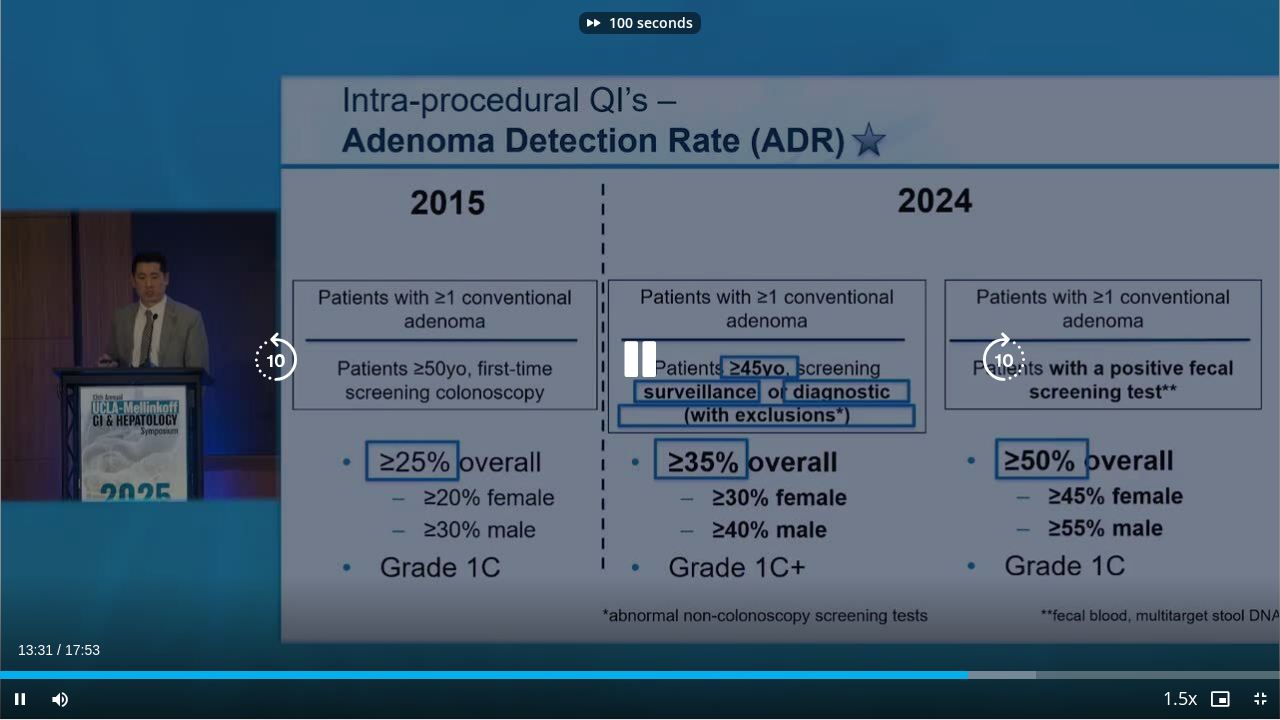 click at bounding box center (1004, 360) 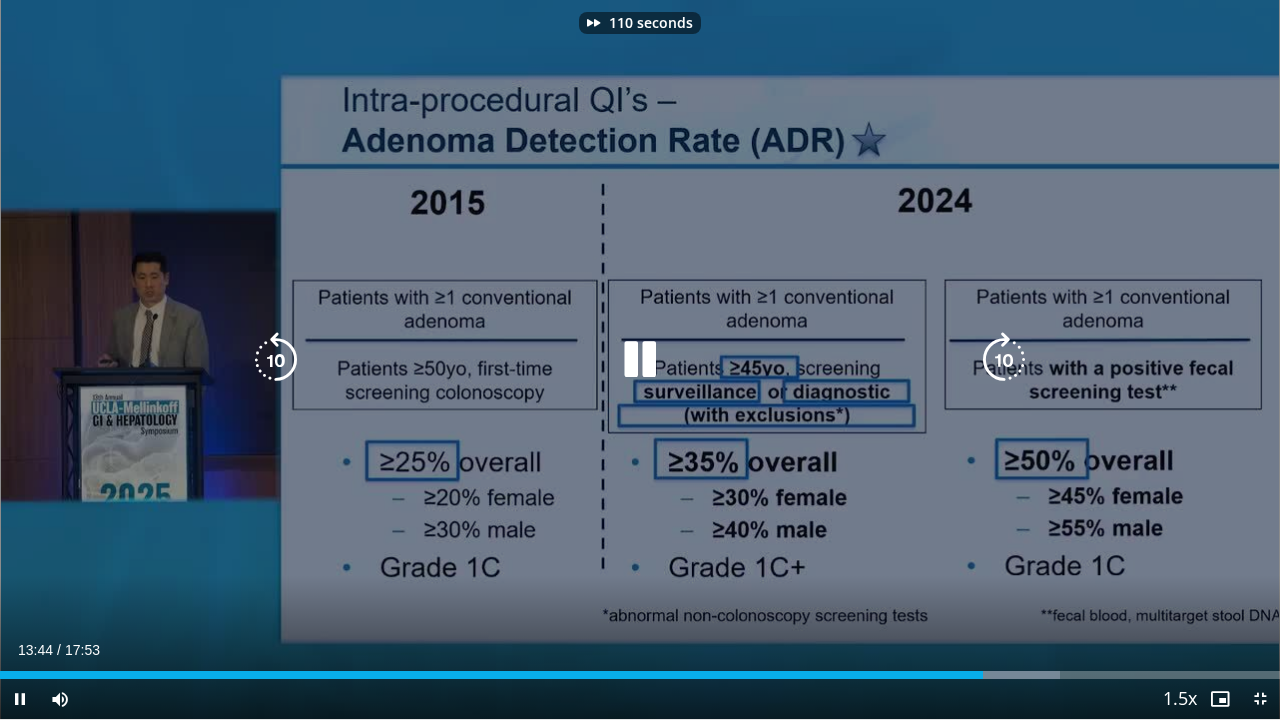 click at bounding box center [1004, 360] 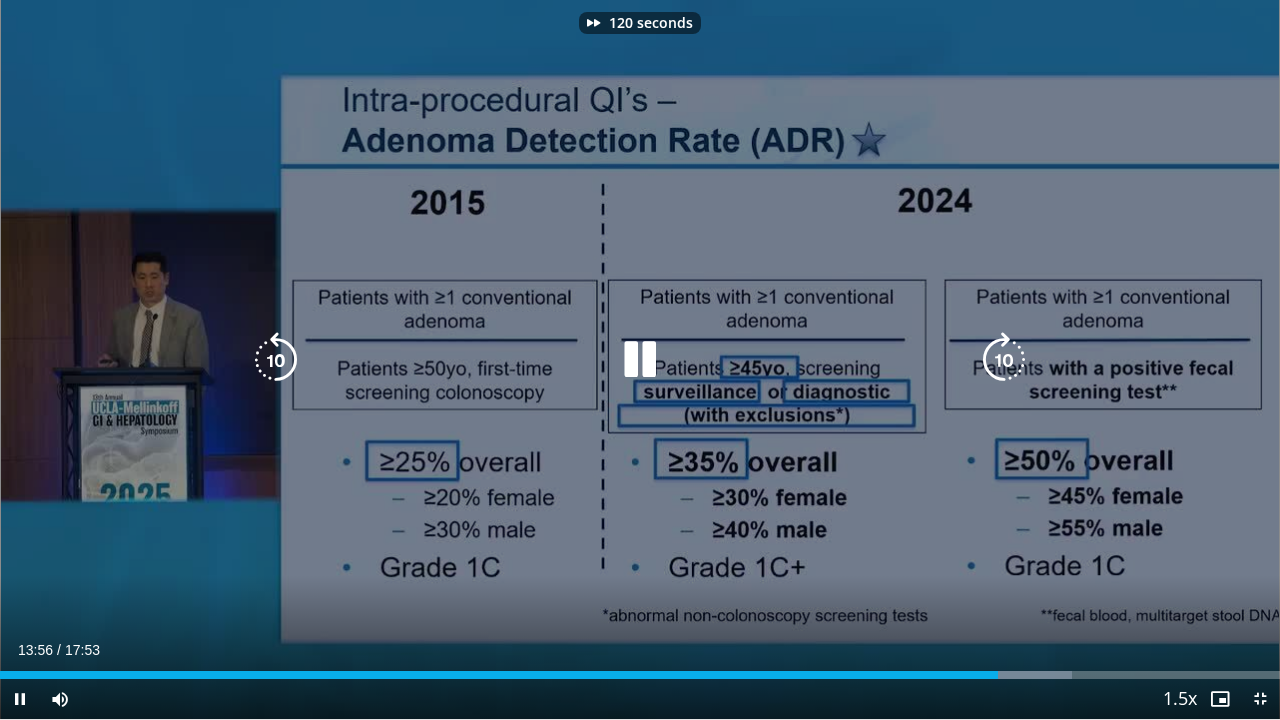 click on "120 seconds
Tap to unmute" at bounding box center [640, 359] 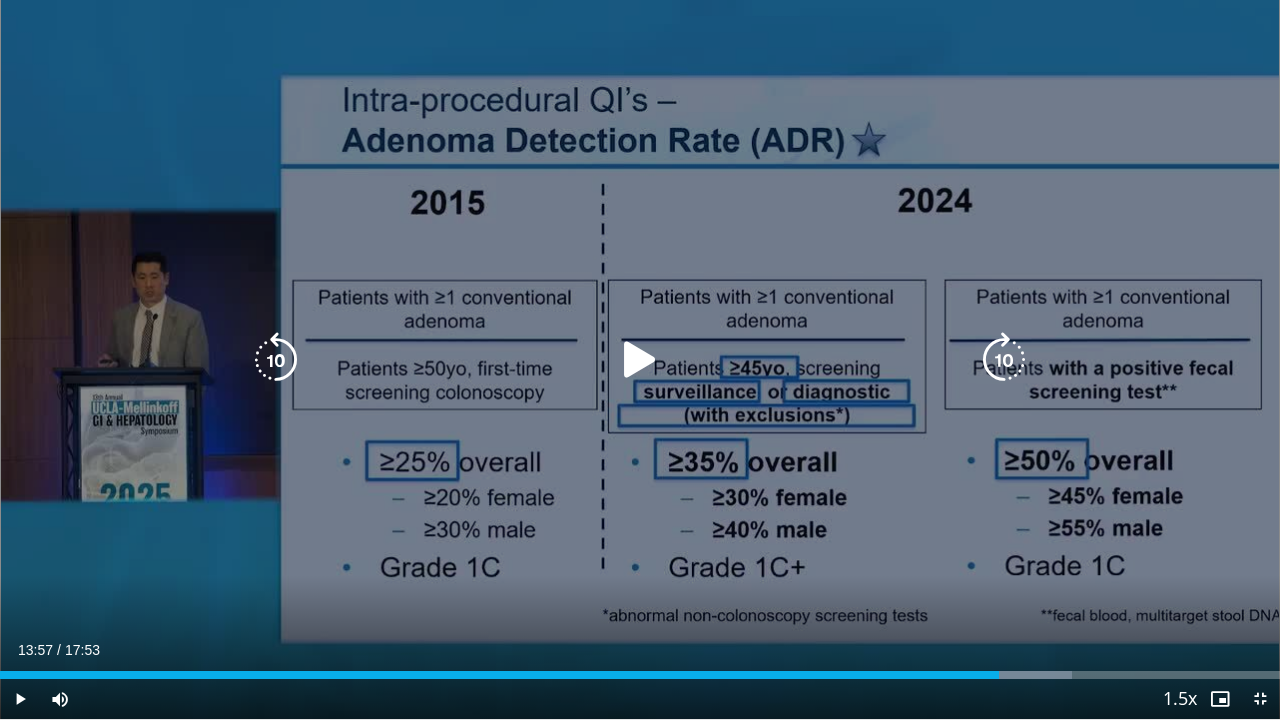 drag, startPoint x: 678, startPoint y: 350, endPoint x: 662, endPoint y: 357, distance: 17.464249 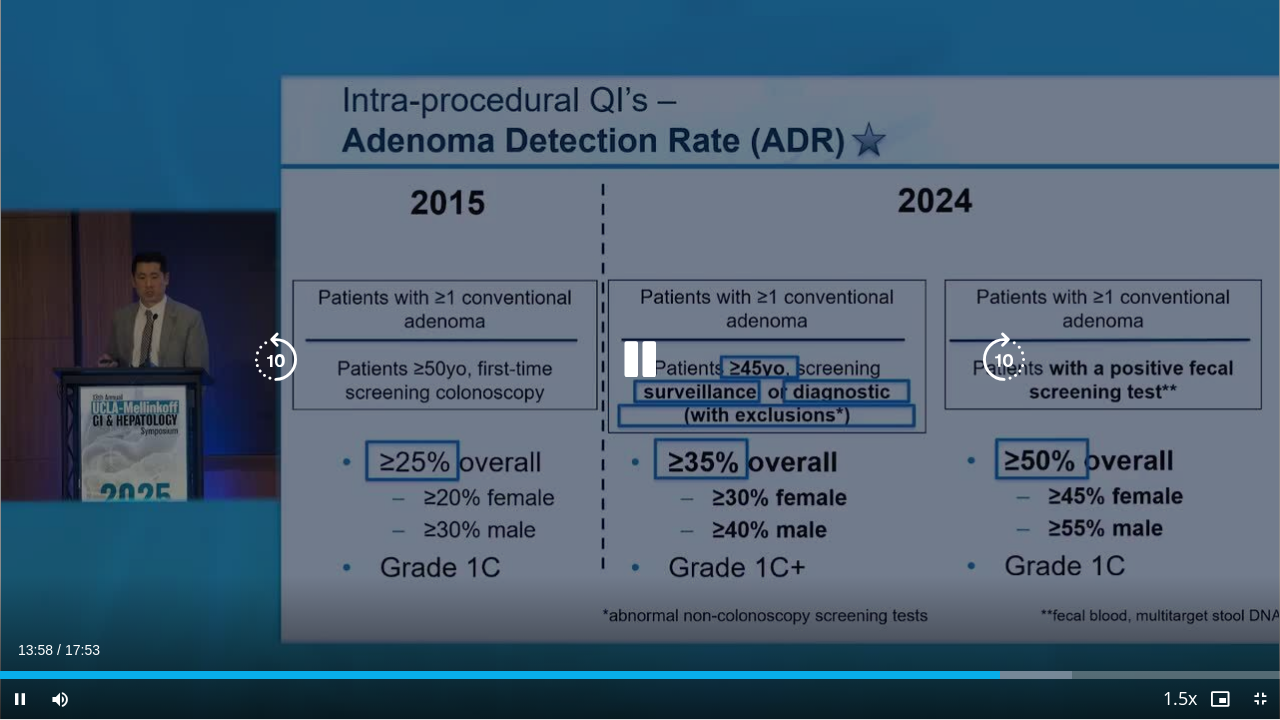 click at bounding box center (1004, 360) 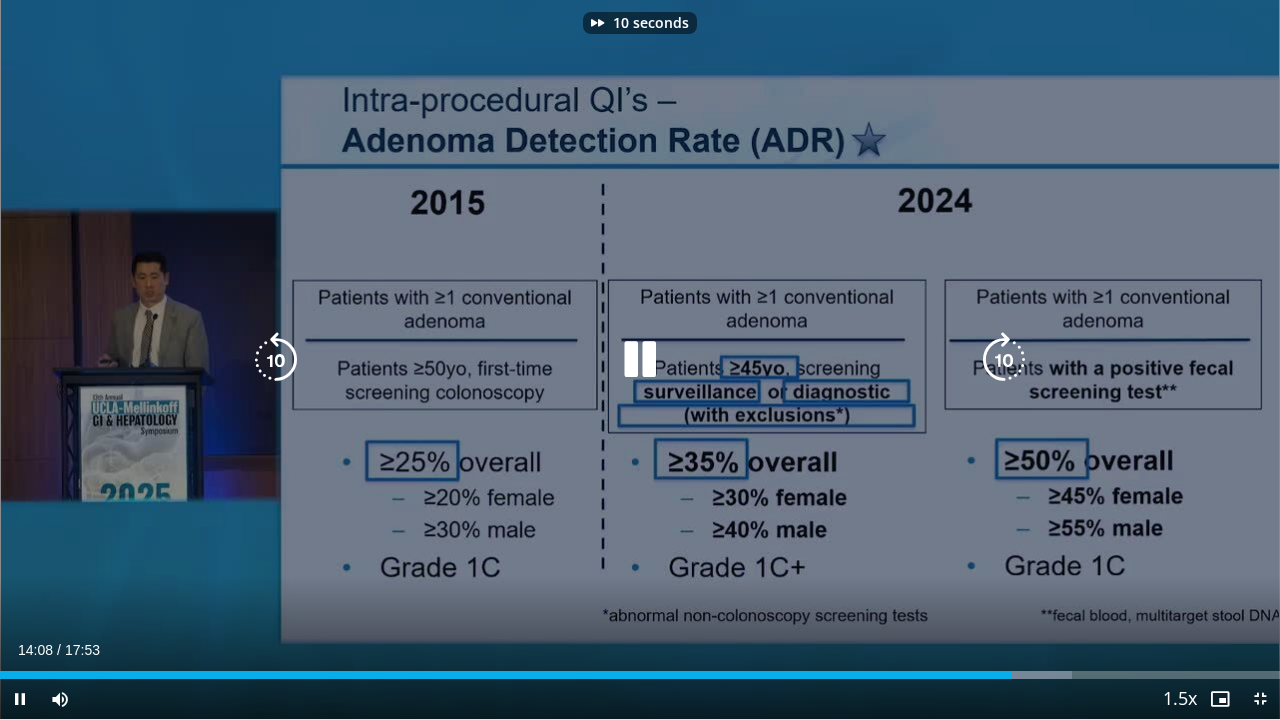 click at bounding box center [1004, 360] 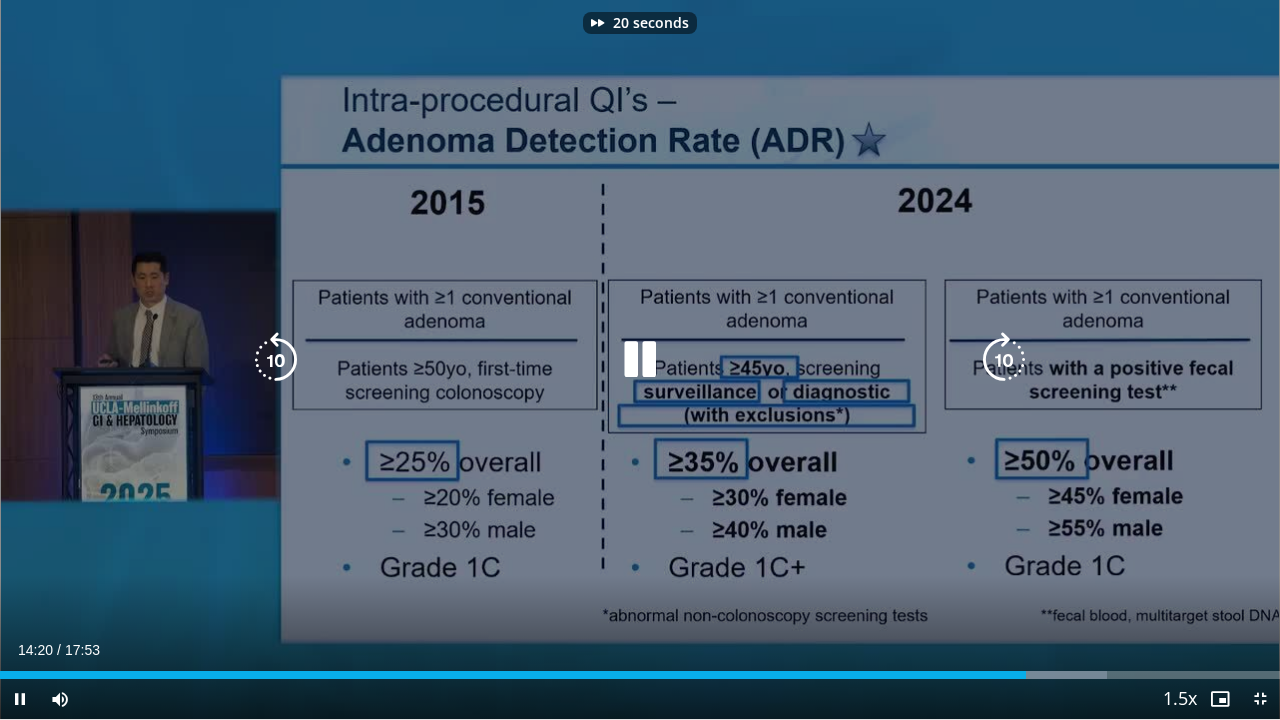 click at bounding box center (640, 360) 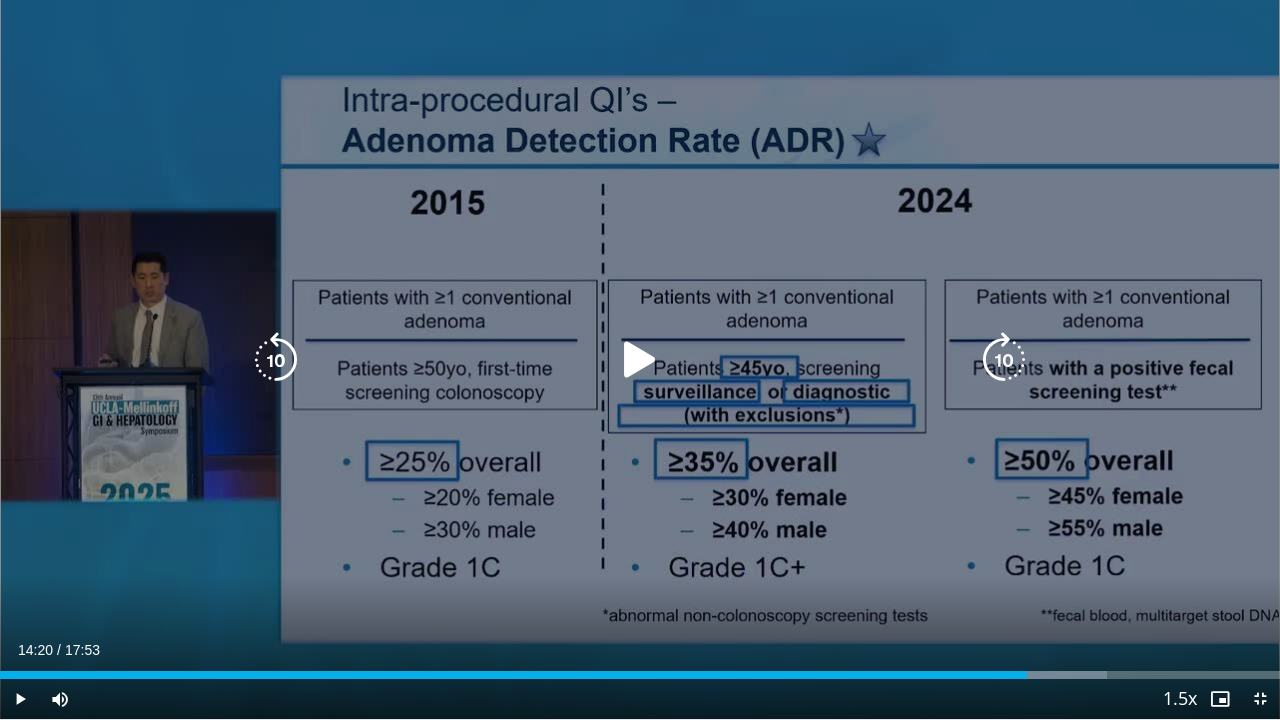 click at bounding box center (640, 360) 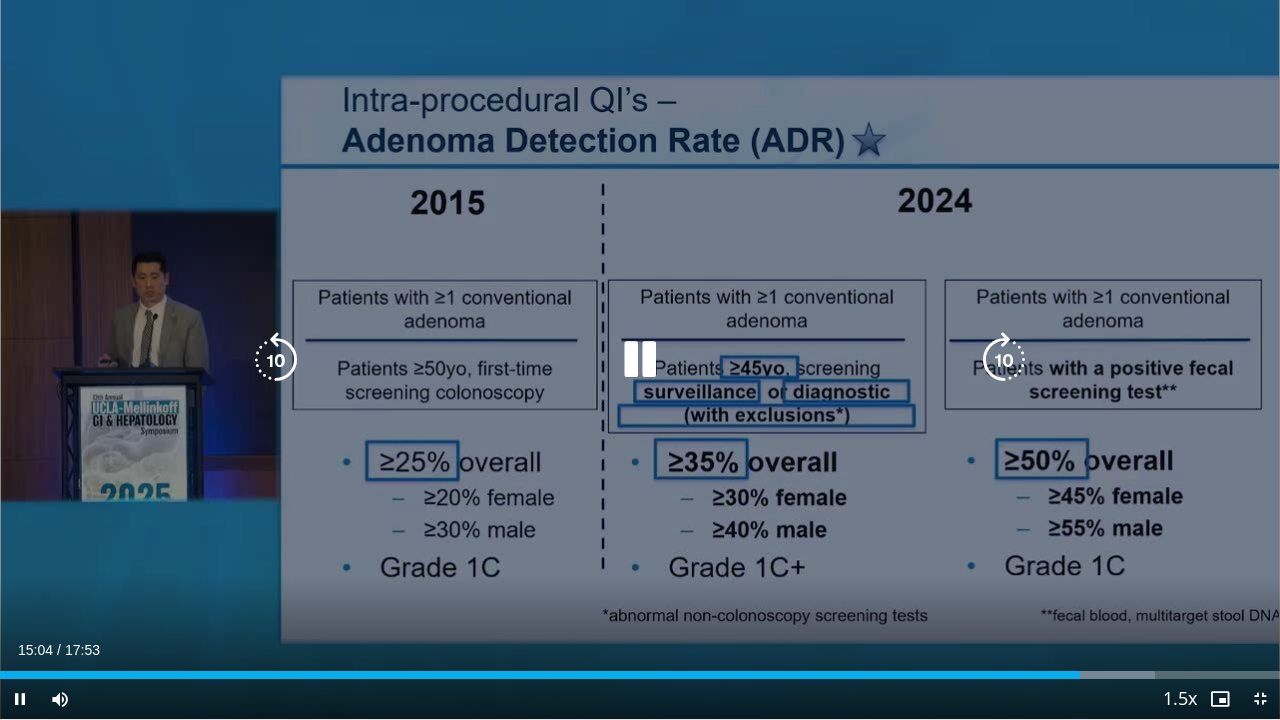 click at bounding box center [1004, 360] 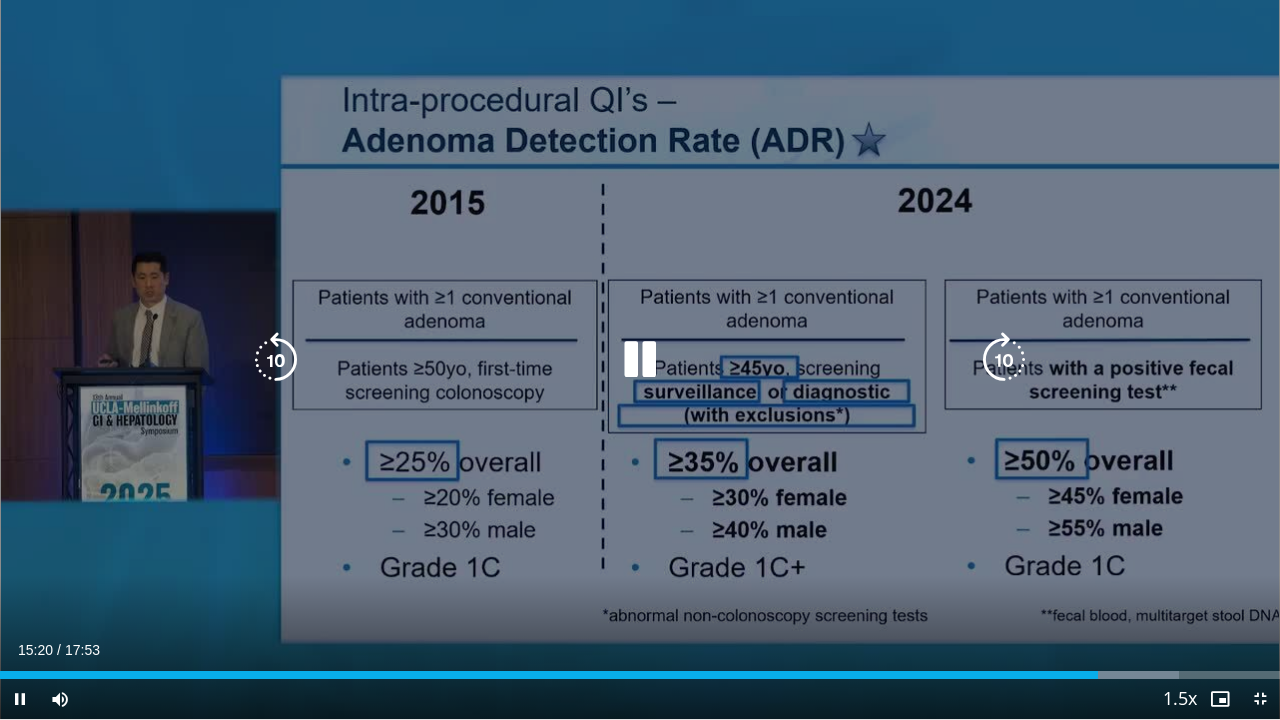 click at bounding box center [1004, 360] 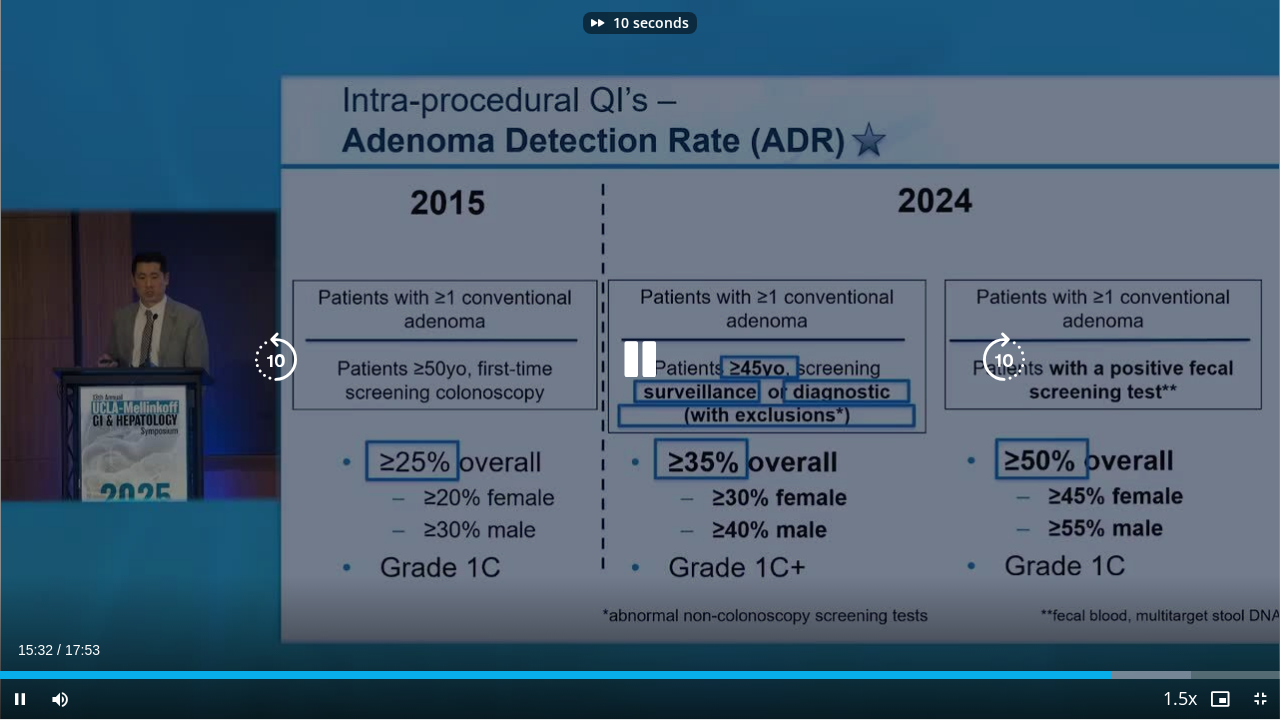click at bounding box center [1004, 360] 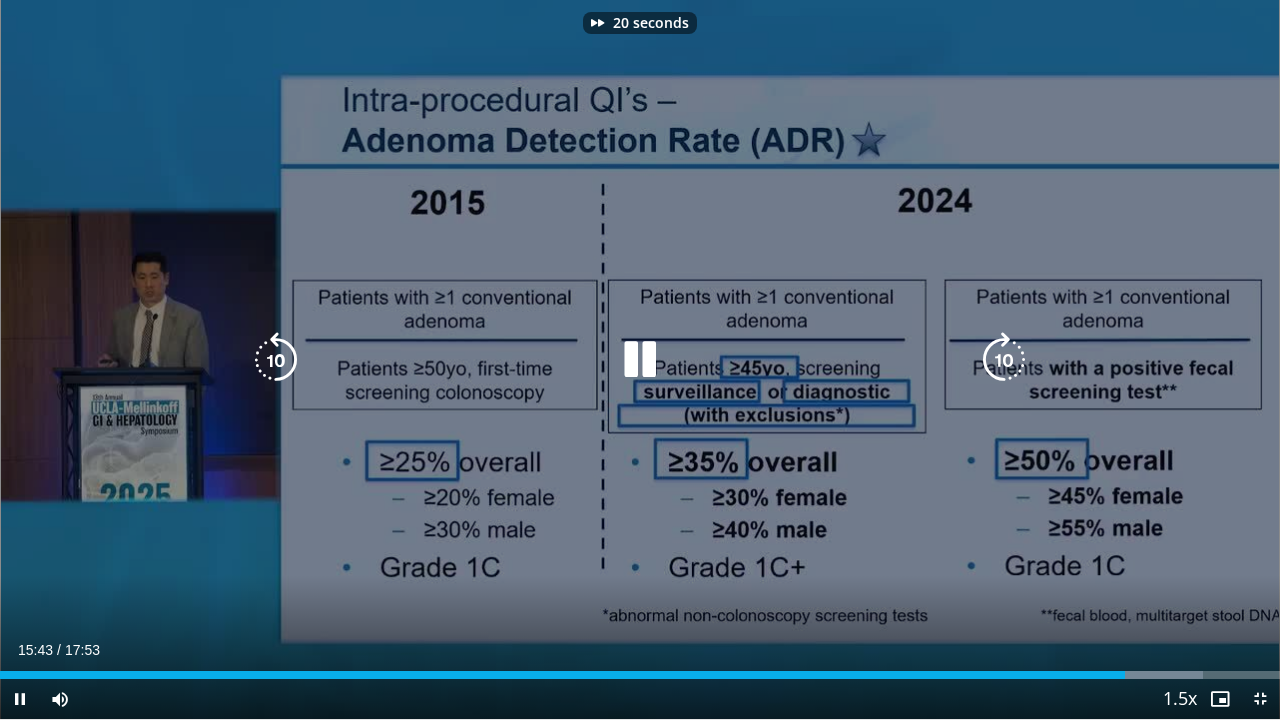 click at bounding box center (1004, 360) 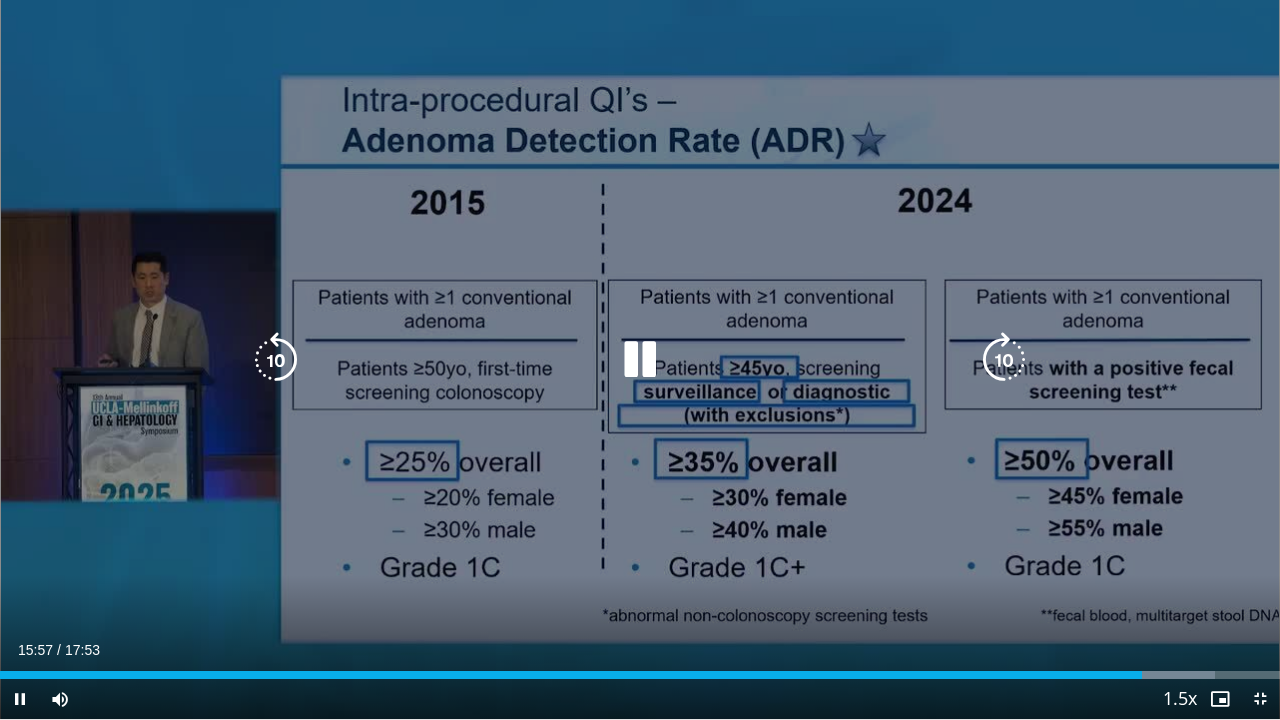 click at bounding box center (1004, 360) 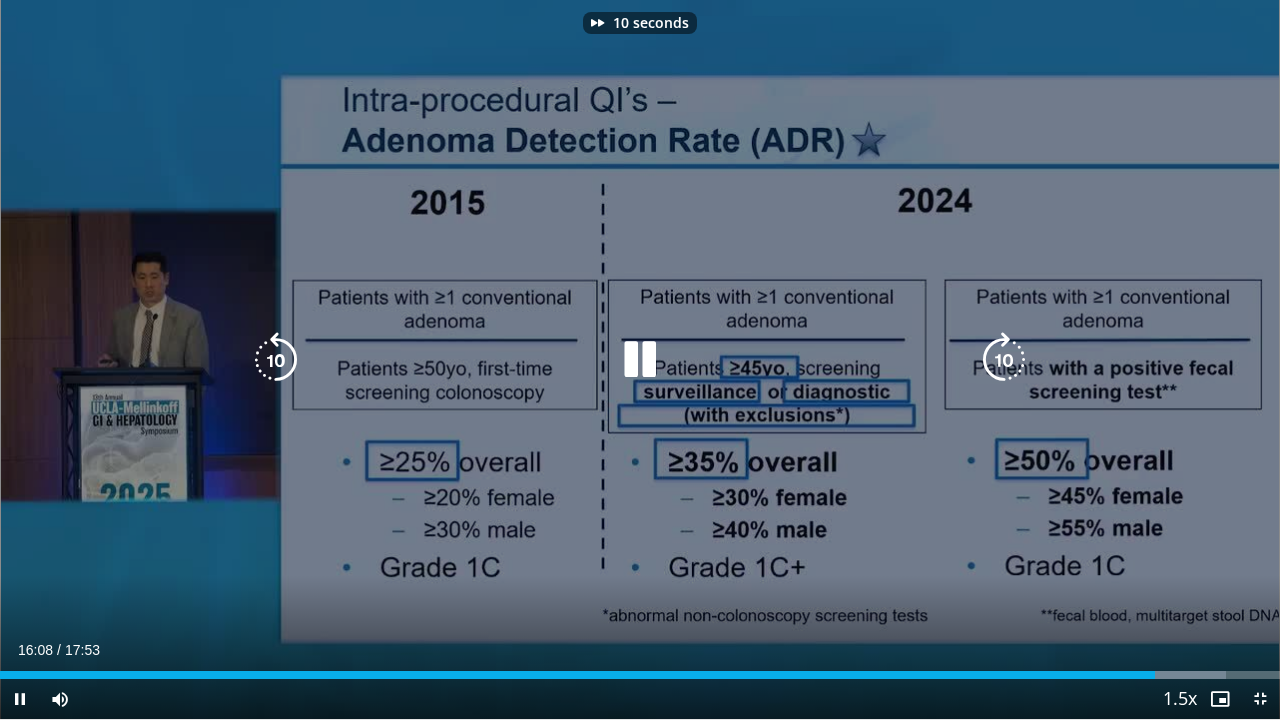 click at bounding box center [1004, 360] 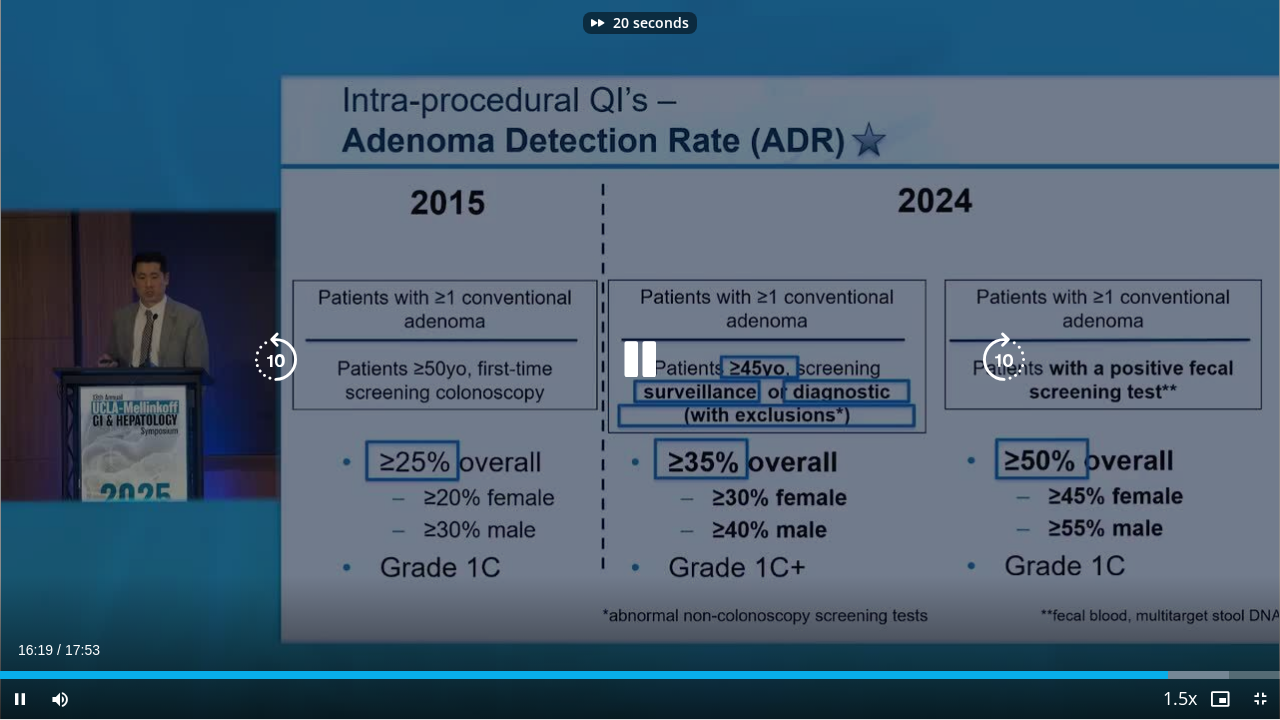 click at bounding box center [1004, 360] 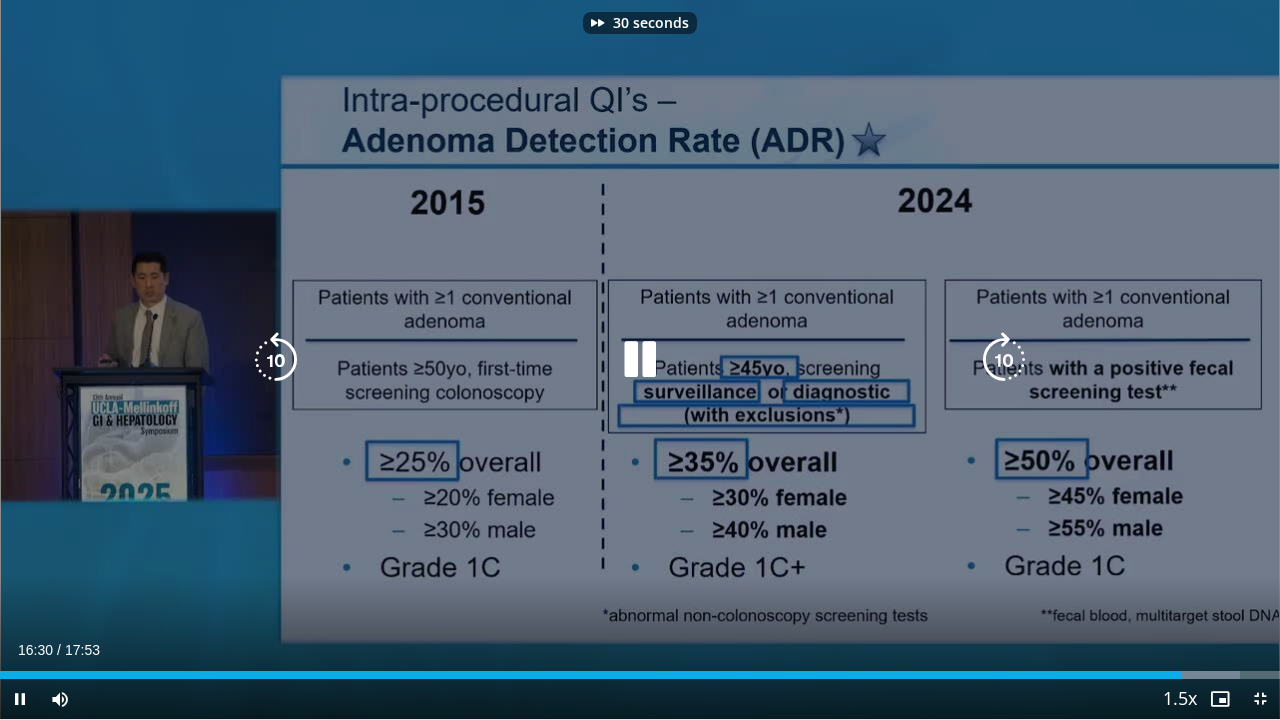 click at bounding box center [1004, 360] 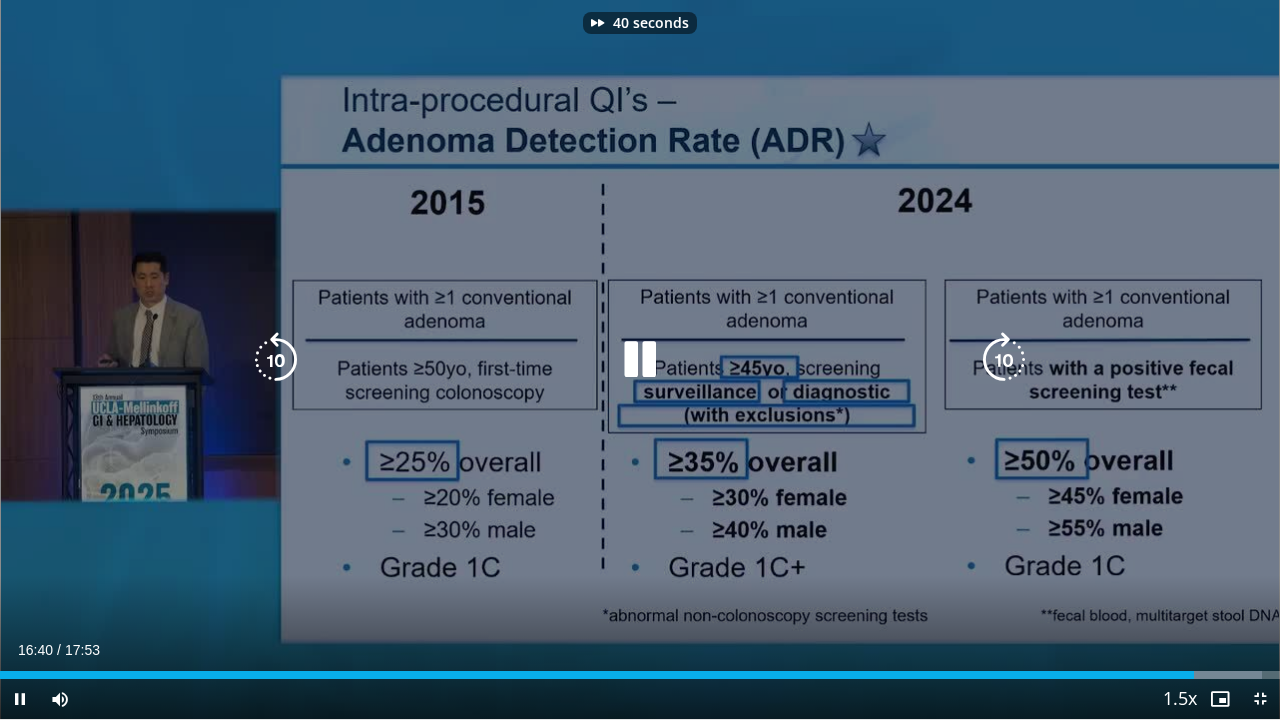 click at bounding box center [1004, 360] 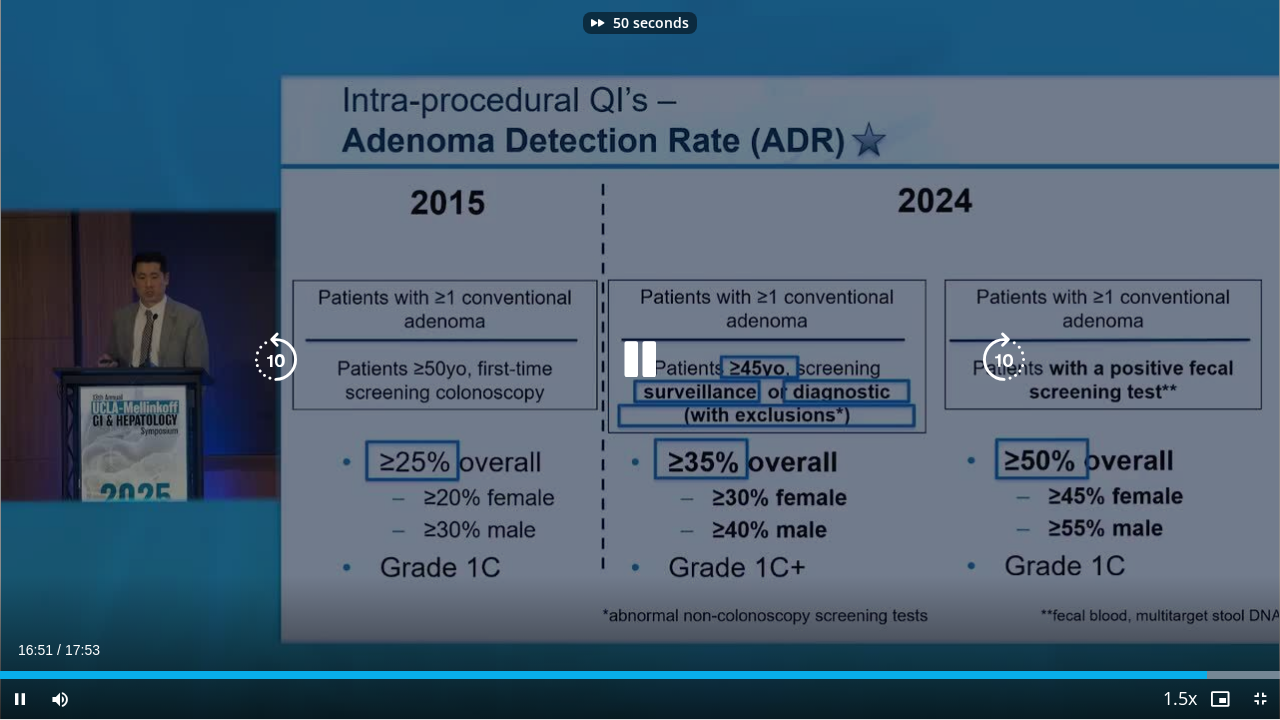 click at bounding box center (1004, 360) 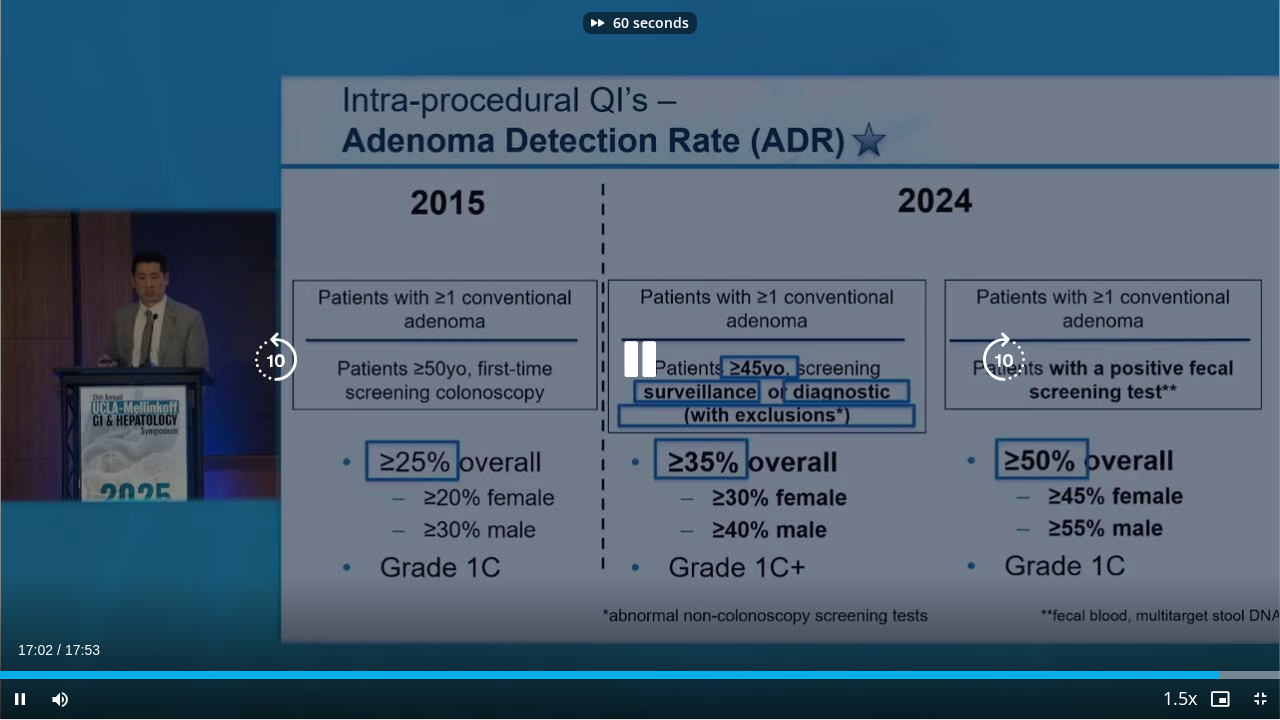 click at bounding box center [1004, 360] 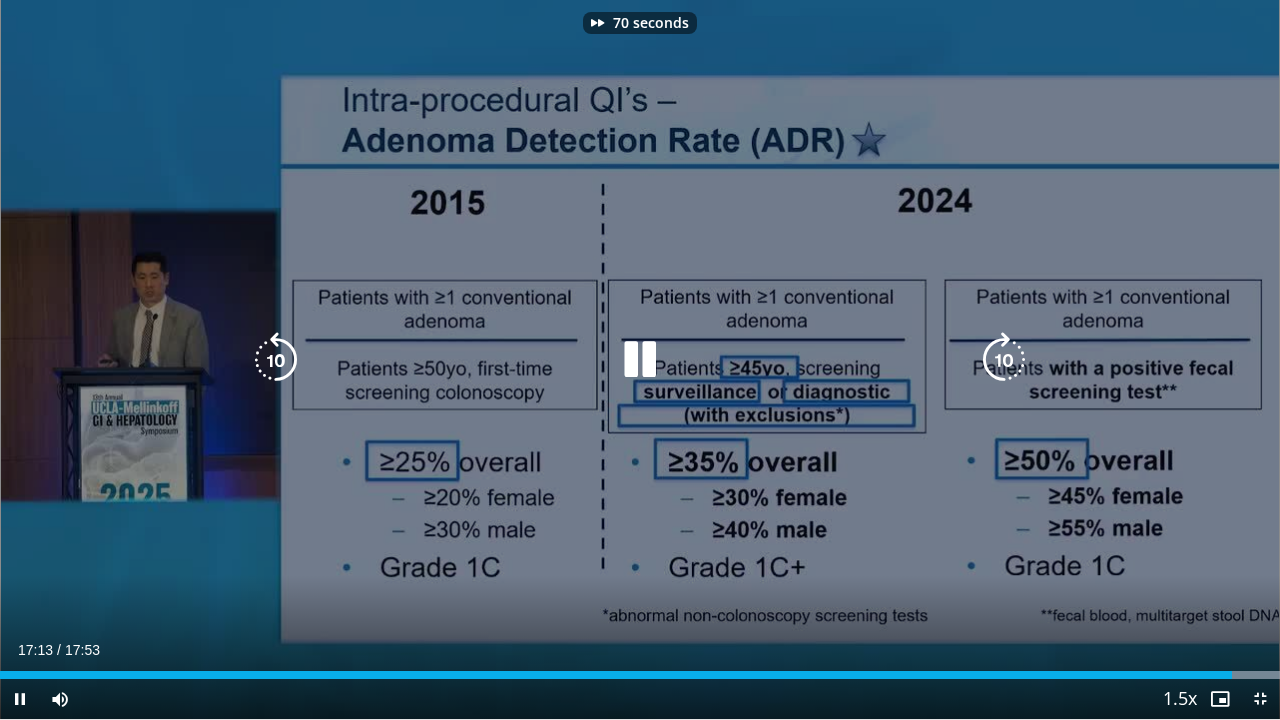 click at bounding box center [1004, 360] 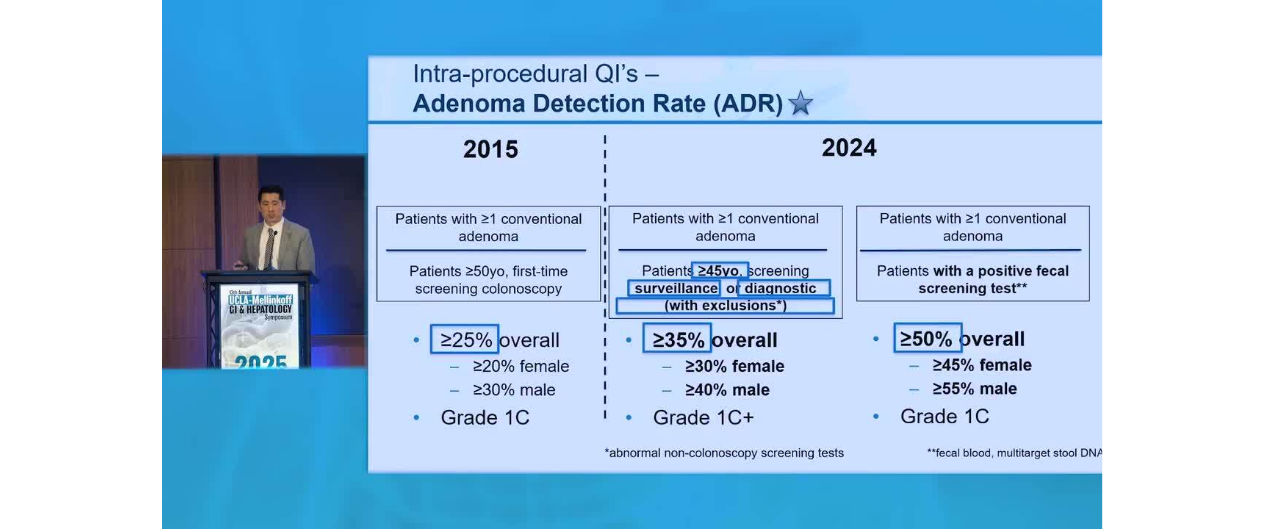 scroll, scrollTop: 656, scrollLeft: 0, axis: vertical 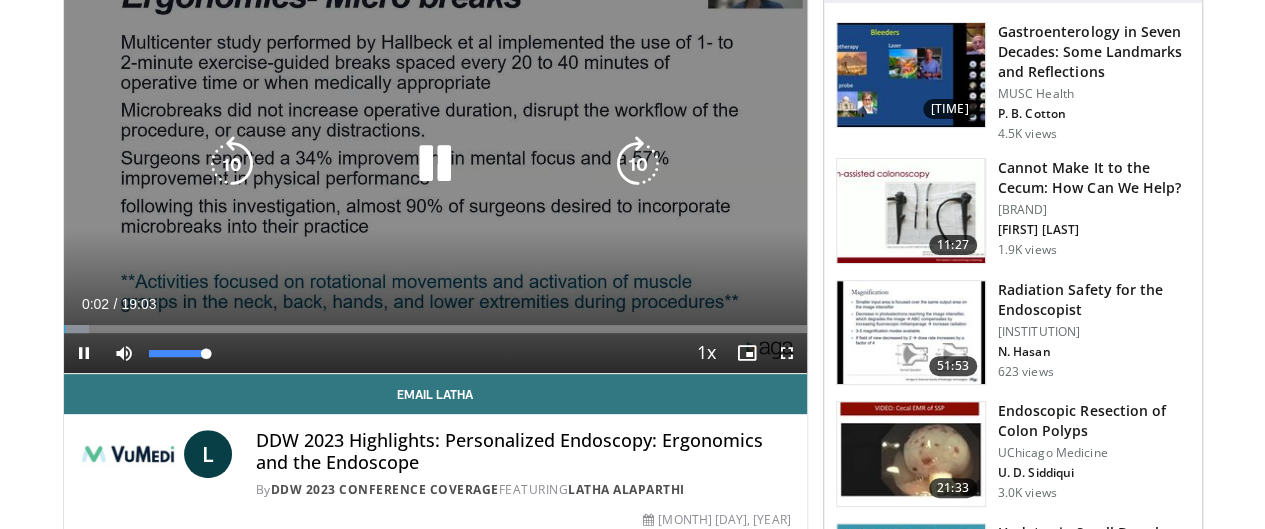 click on "Mute 100%" at bounding box center (174, 353) 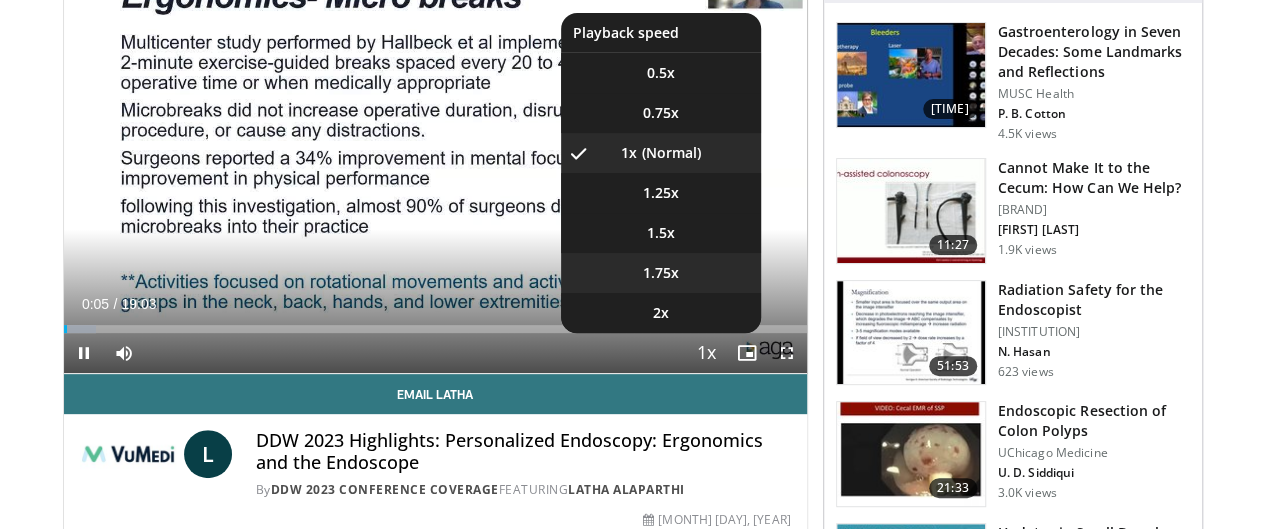 click on "1.75x" at bounding box center (661, 273) 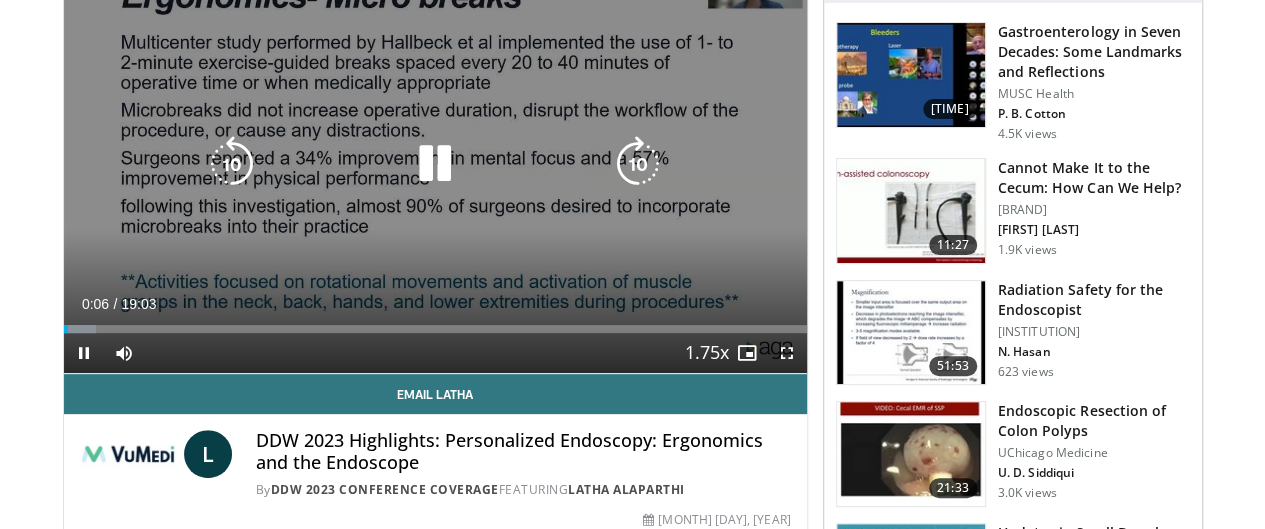 scroll, scrollTop: 100, scrollLeft: 0, axis: vertical 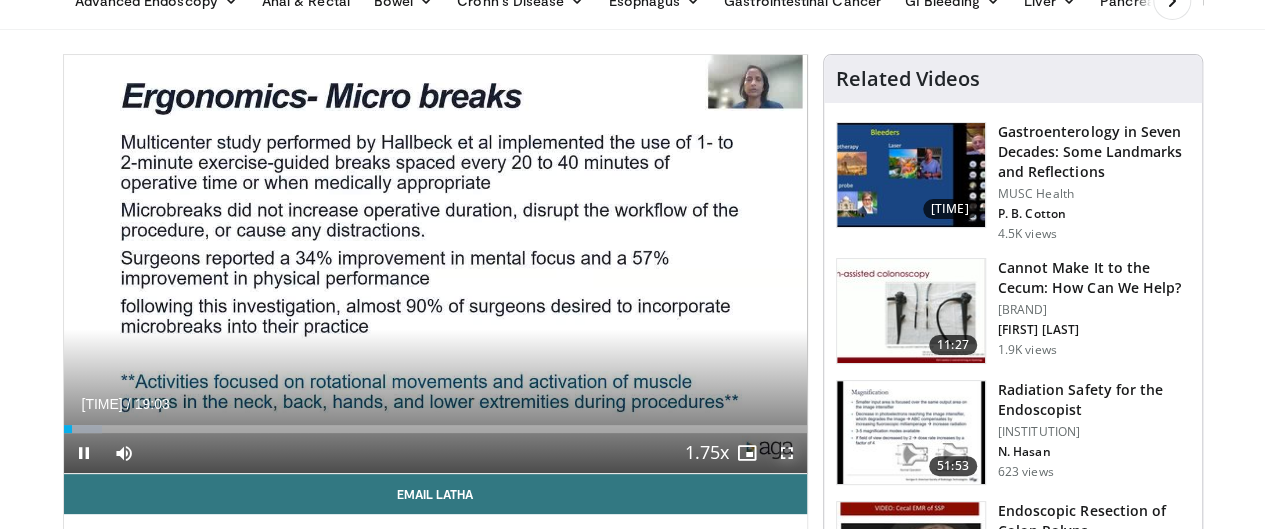 click at bounding box center (787, 453) 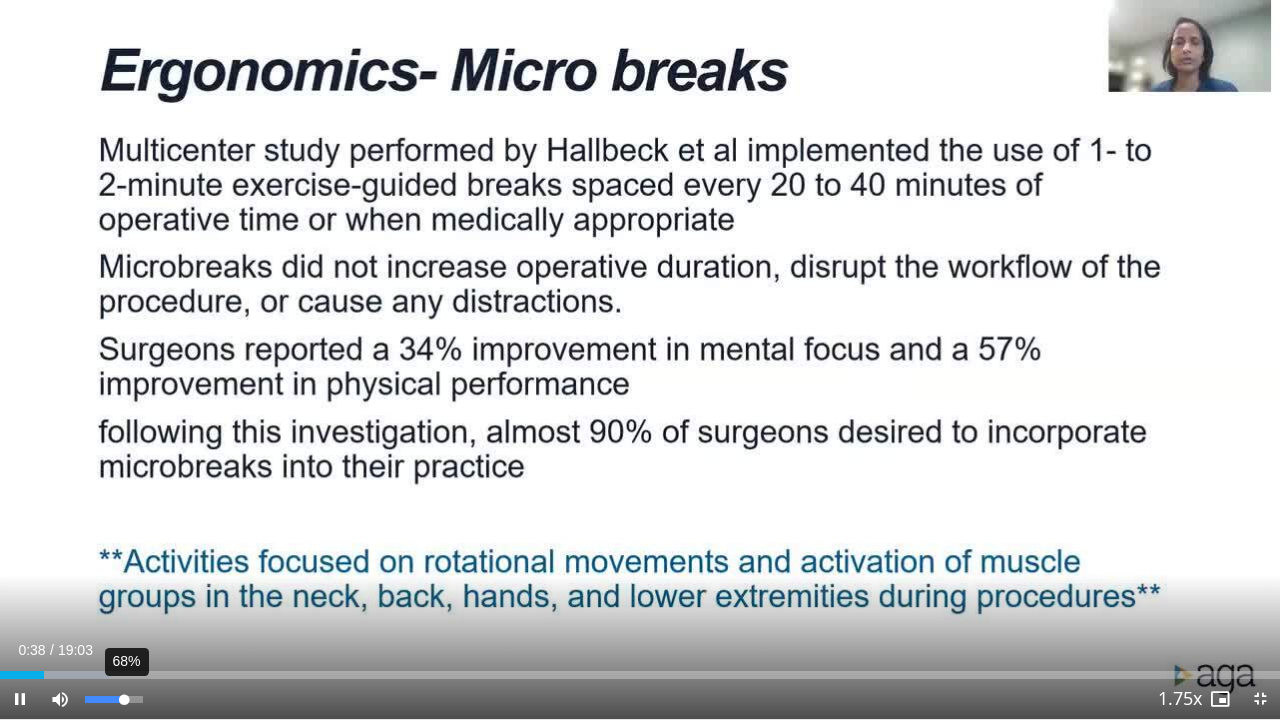 drag, startPoint x: 124, startPoint y: 696, endPoint x: 137, endPoint y: 686, distance: 16.40122 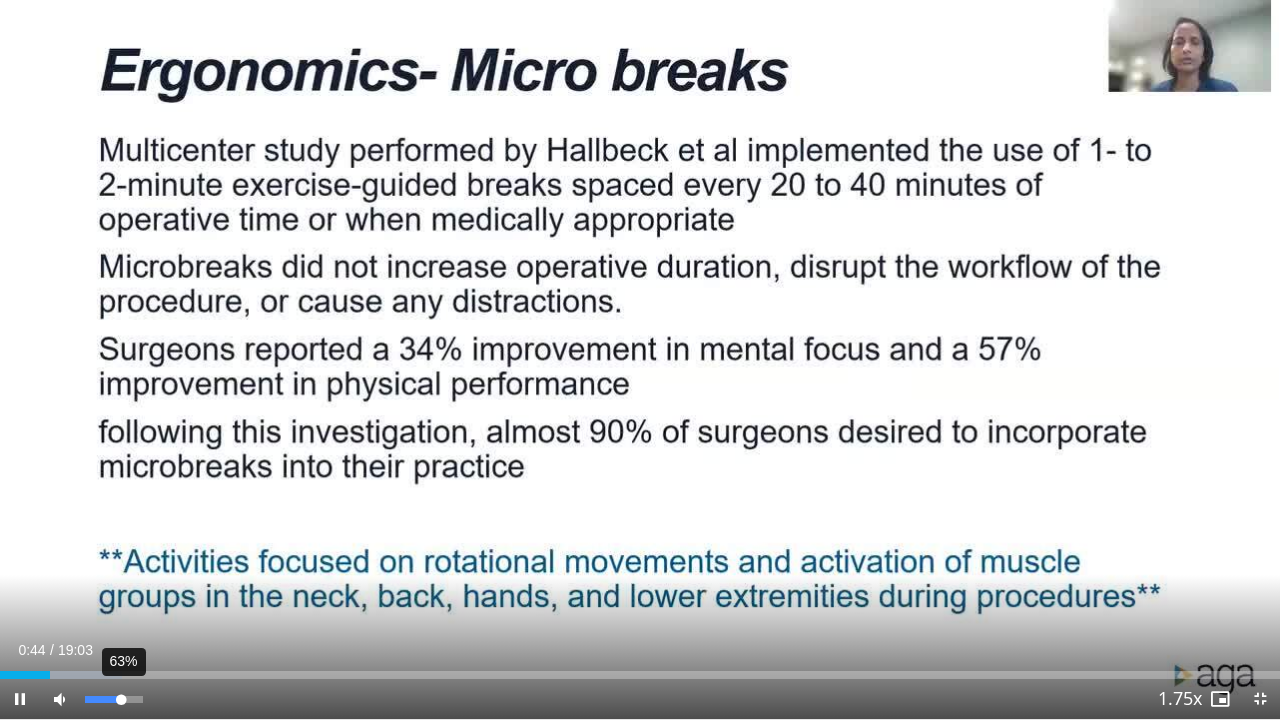 click at bounding box center [103, 699] 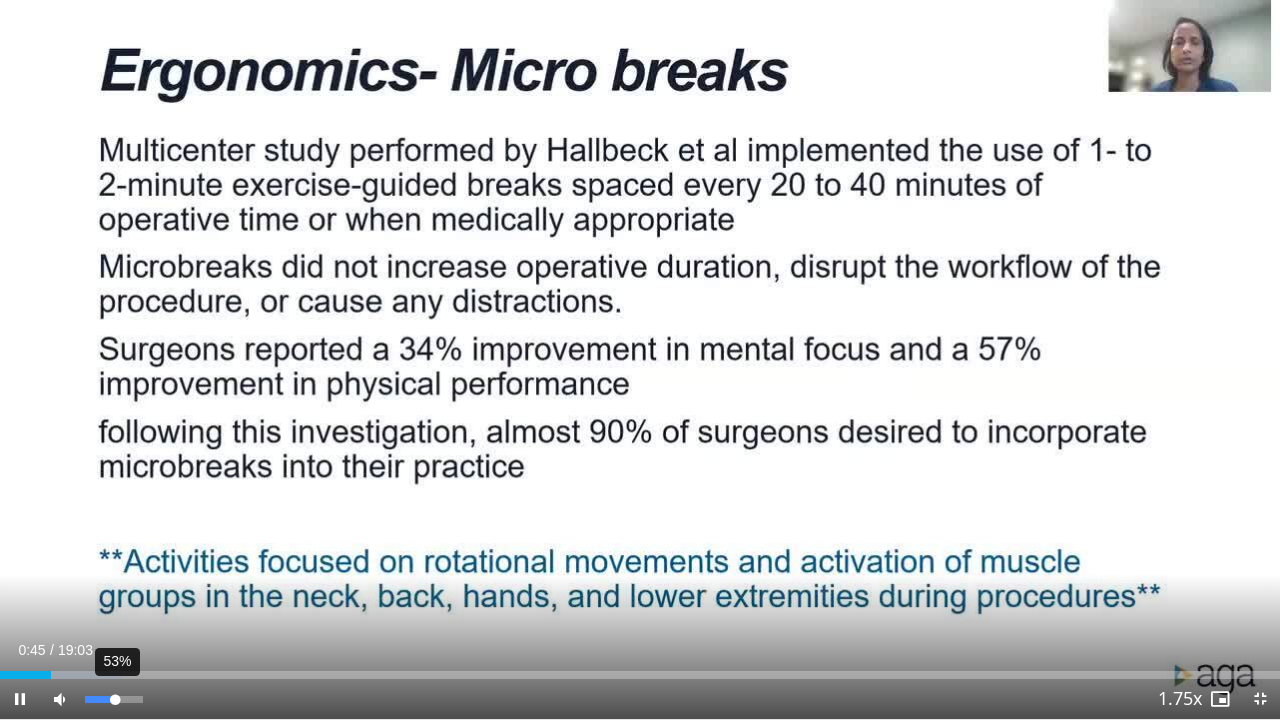 click at bounding box center [100, 699] 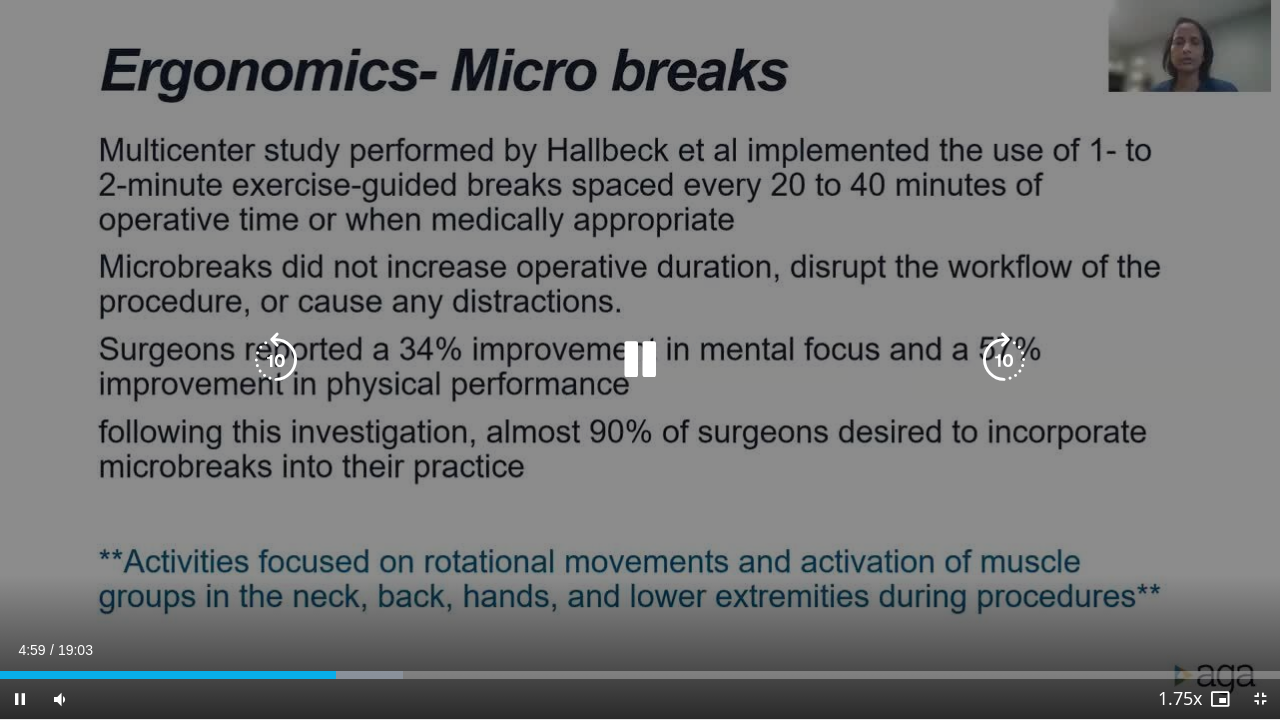 click at bounding box center [640, 360] 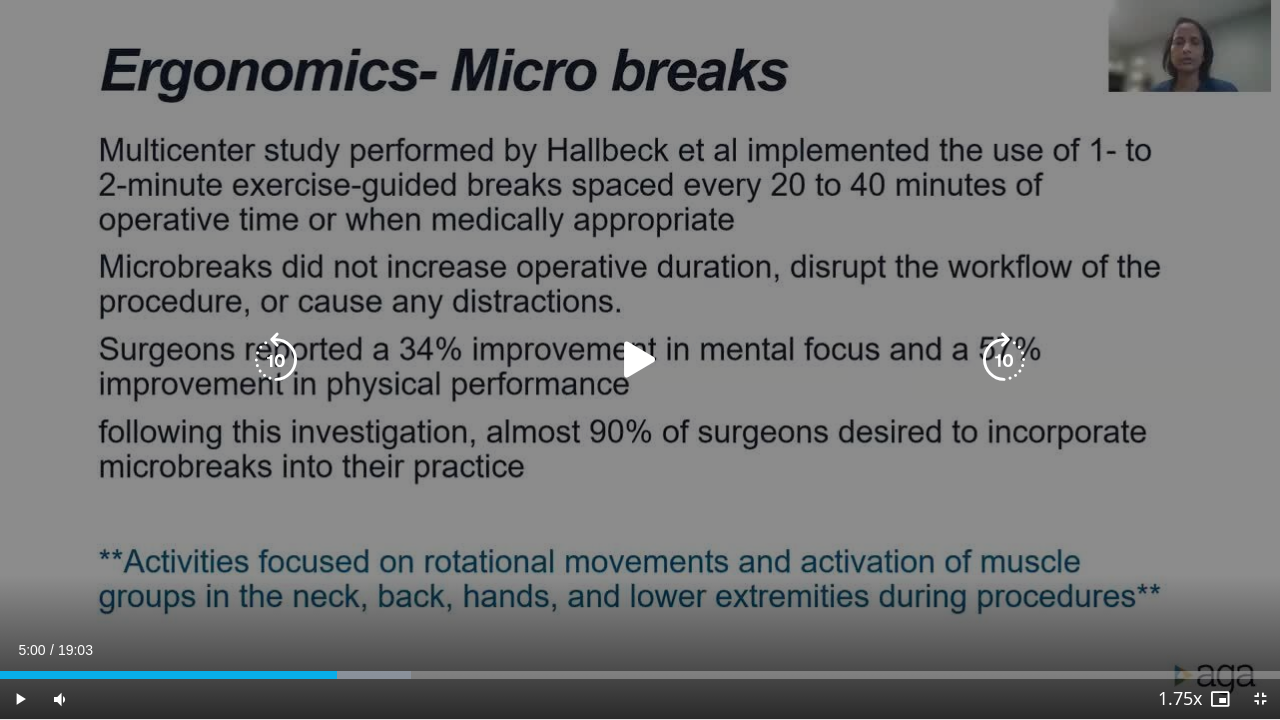 click at bounding box center (640, 360) 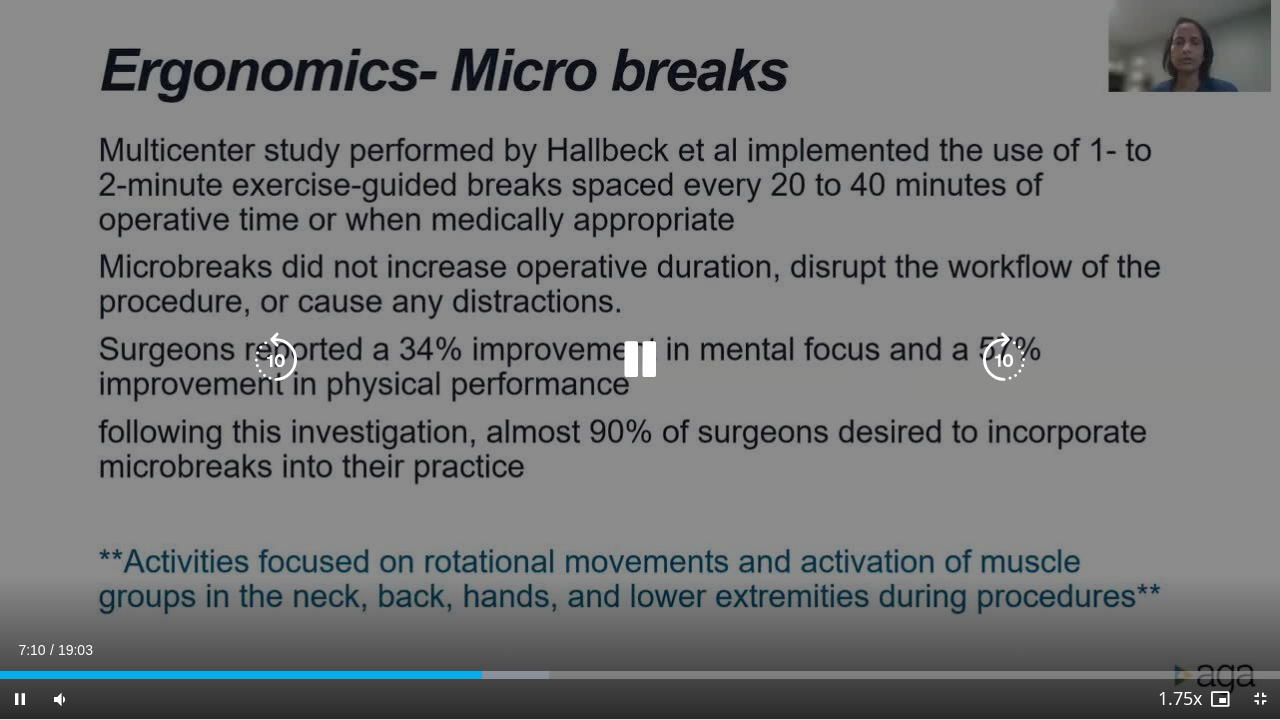 click at bounding box center [1004, 360] 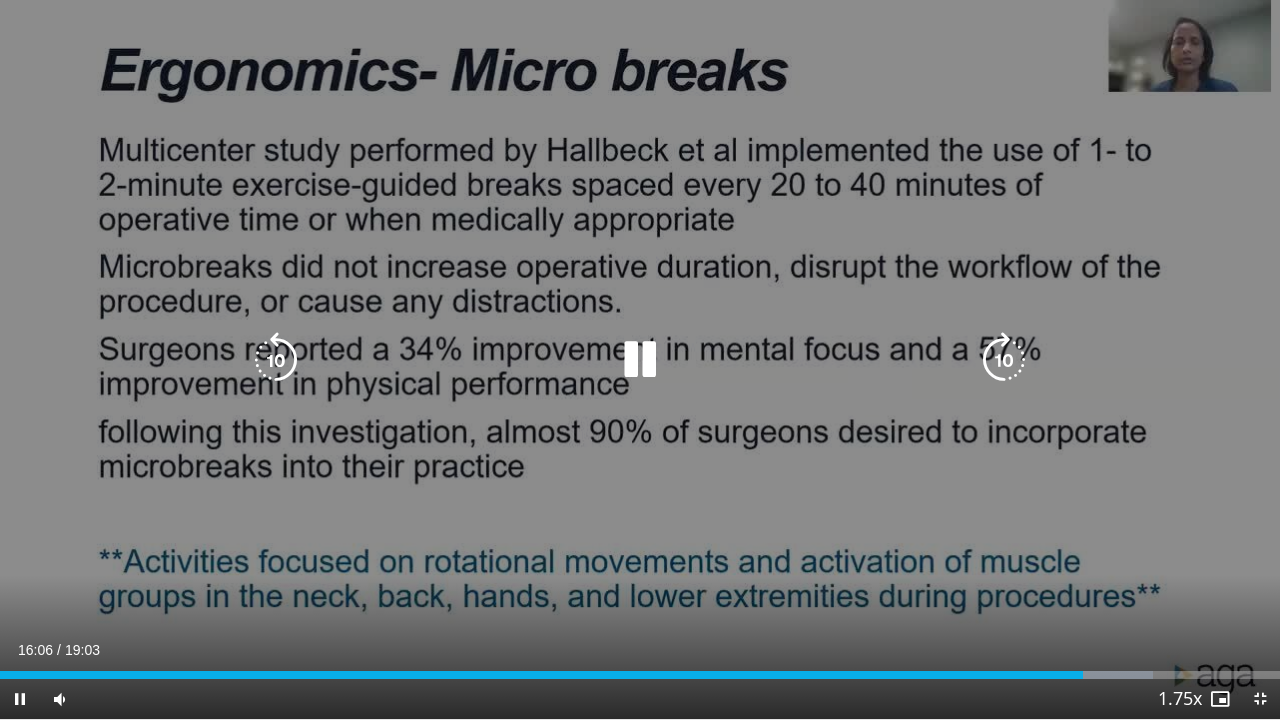 click at bounding box center [640, 360] 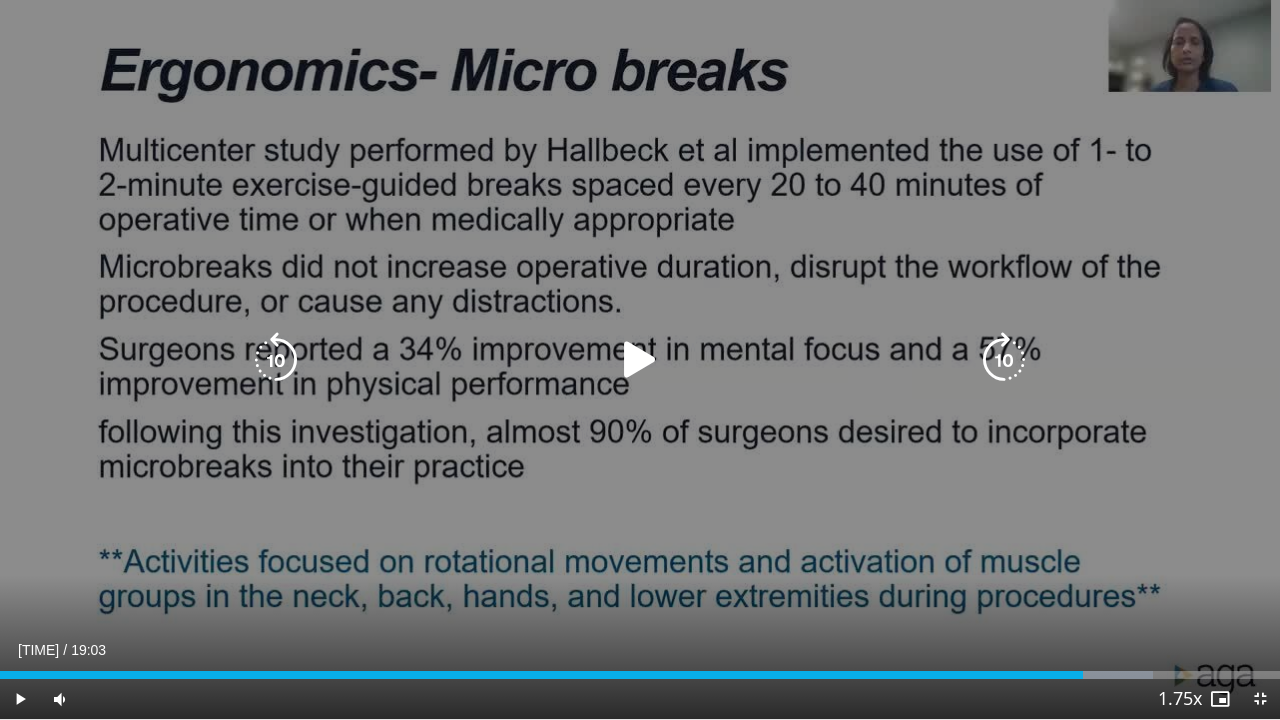 click at bounding box center [640, 360] 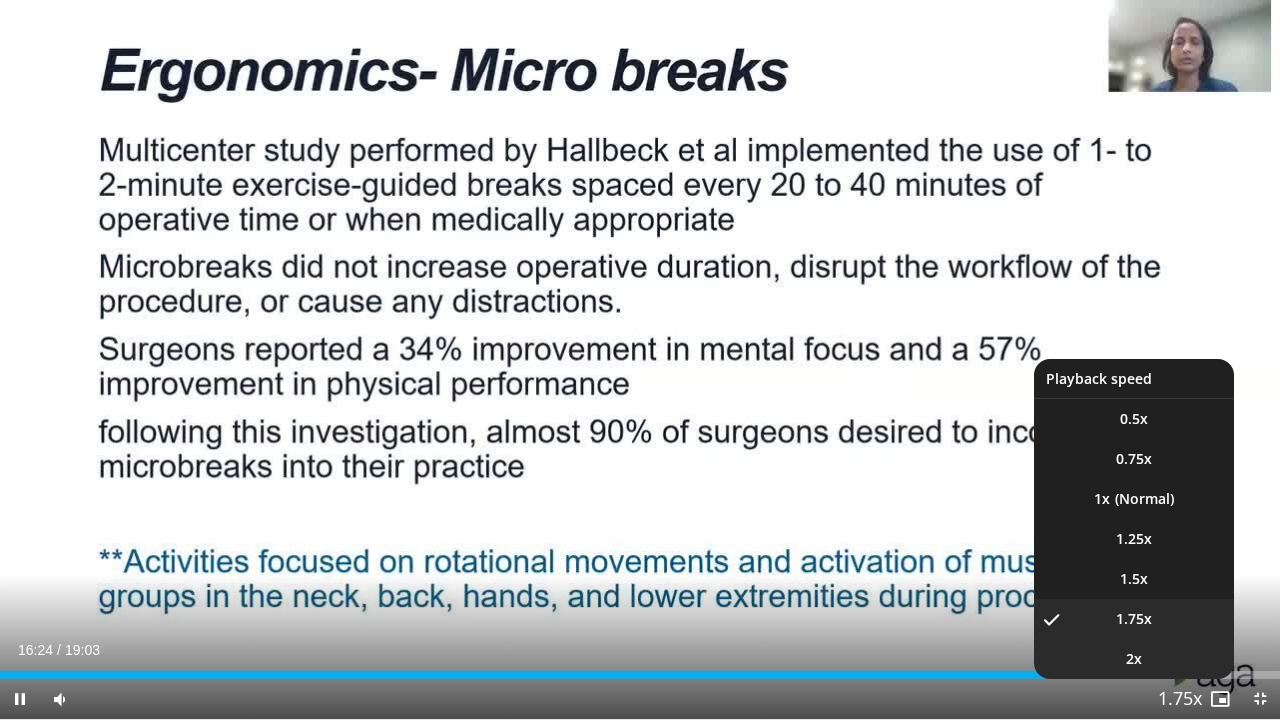 click on "2x" at bounding box center [1134, 659] 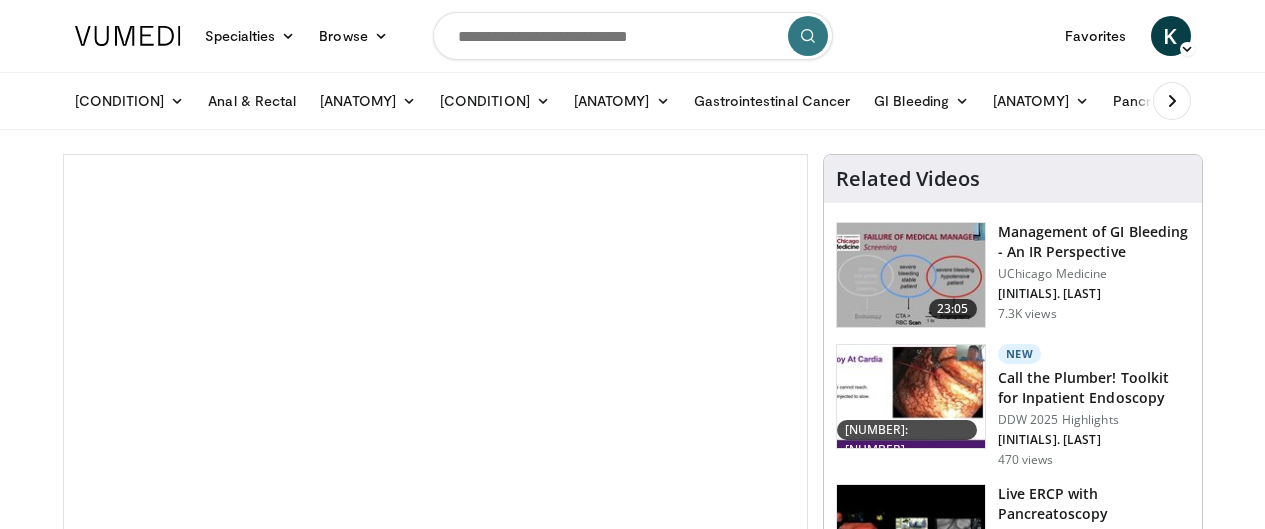scroll, scrollTop: 0, scrollLeft: 0, axis: both 